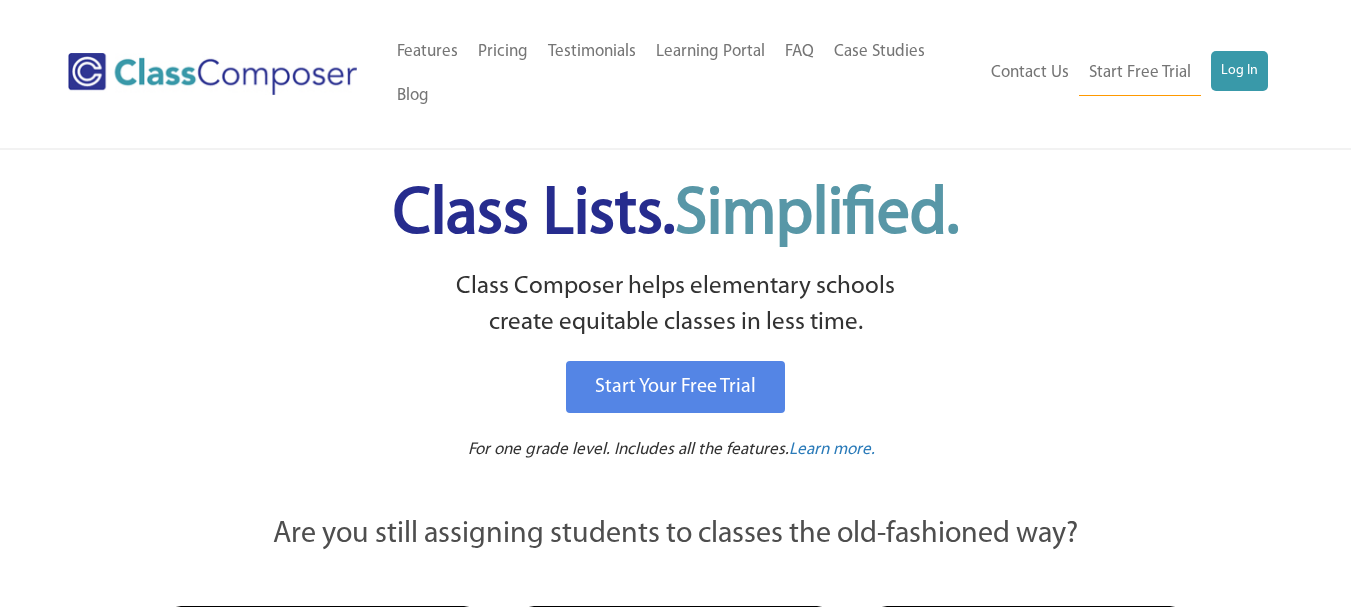 scroll, scrollTop: 0, scrollLeft: 0, axis: both 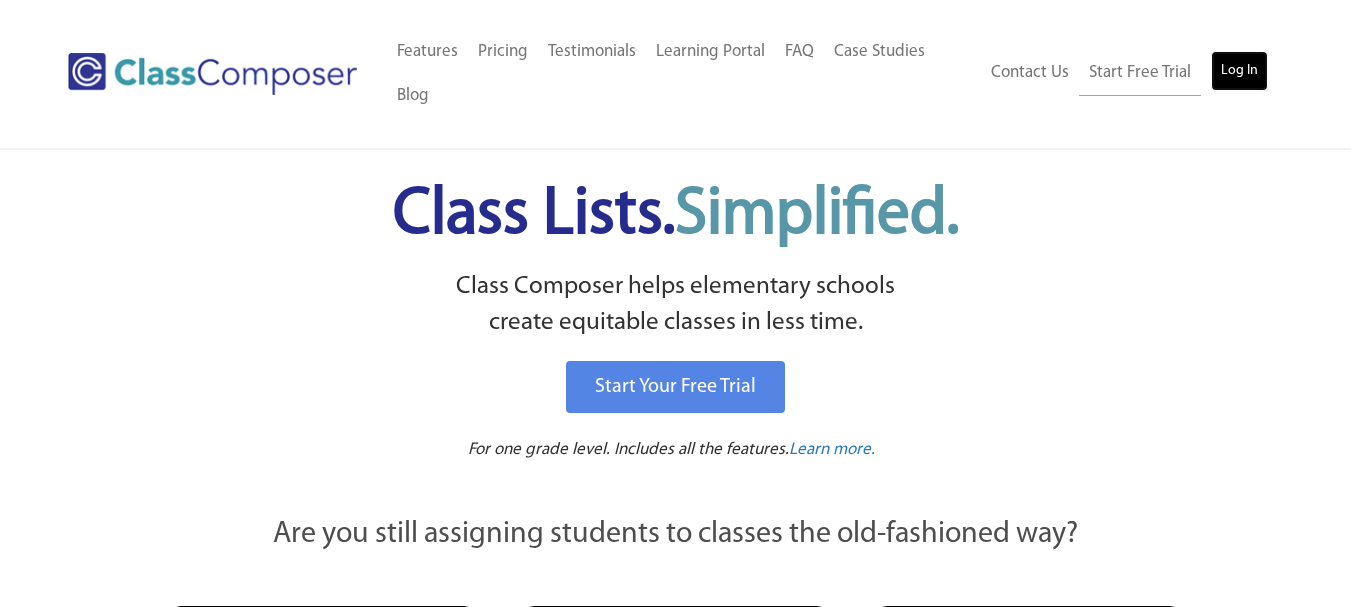click on "Log In" at bounding box center [1239, 71] 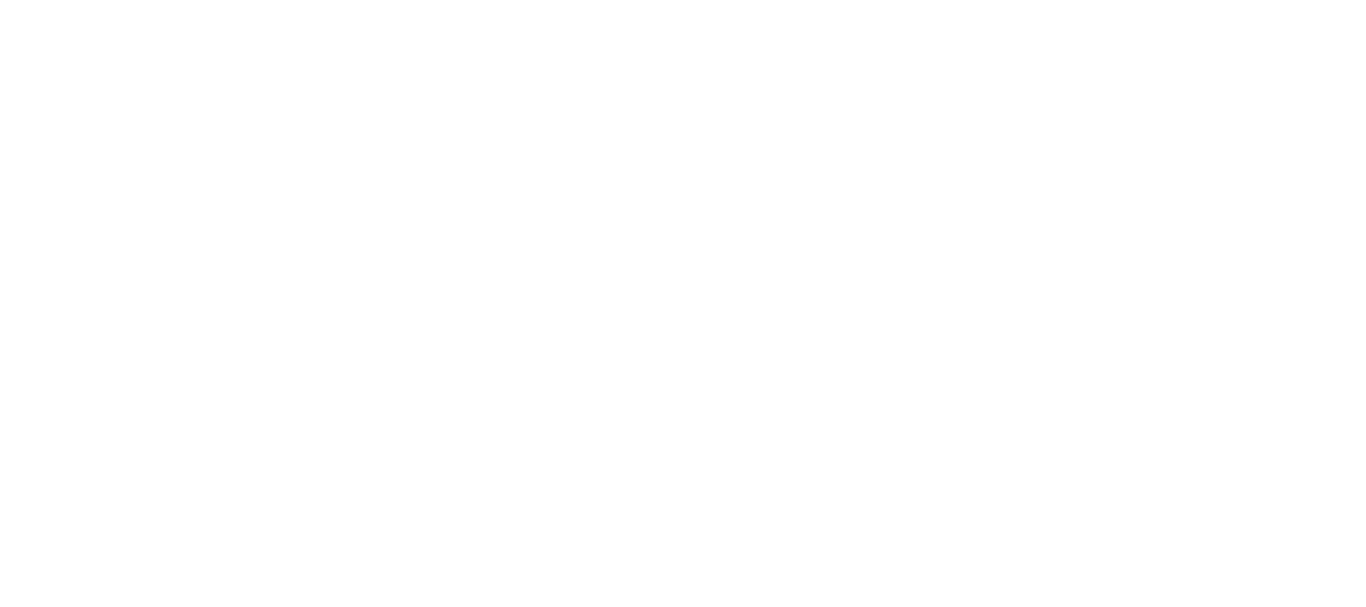 scroll, scrollTop: 0, scrollLeft: 0, axis: both 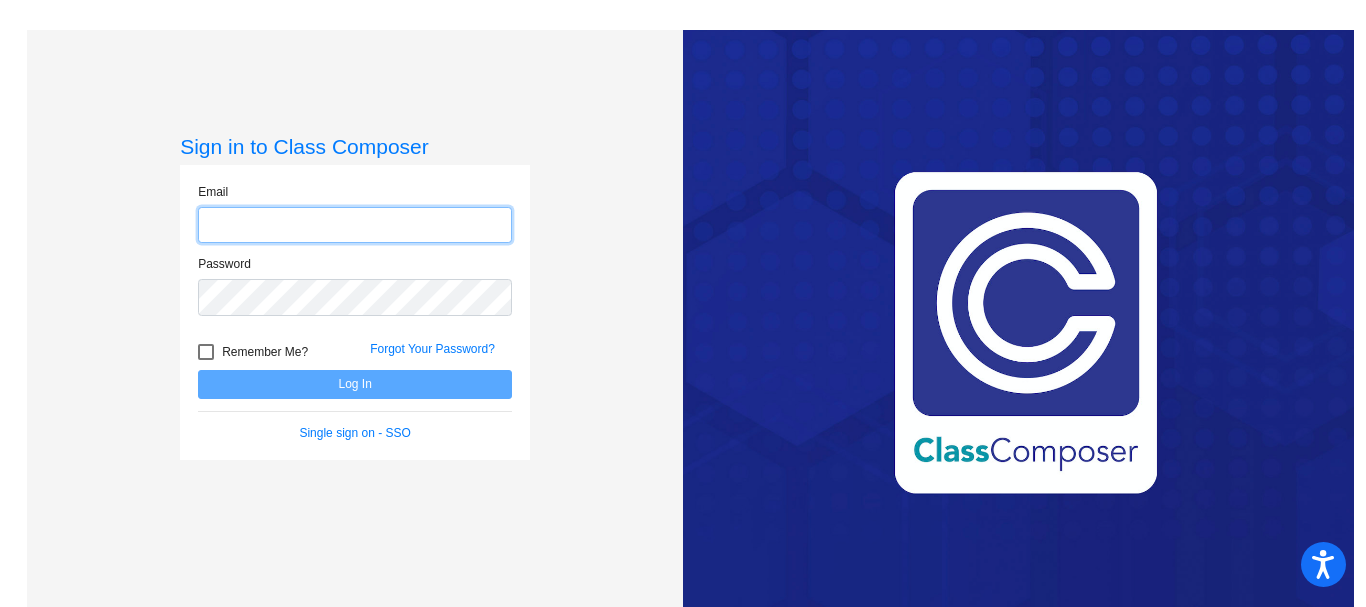 type on "nicole.jackson@weldre4.org" 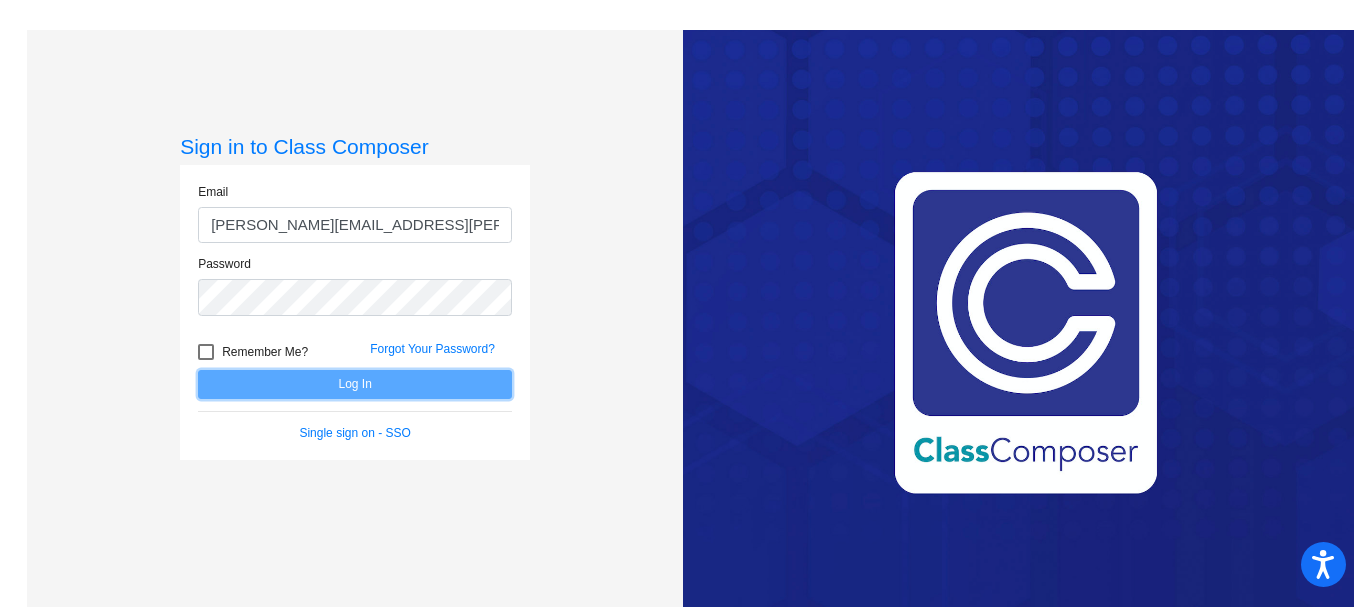 click on "Log In" 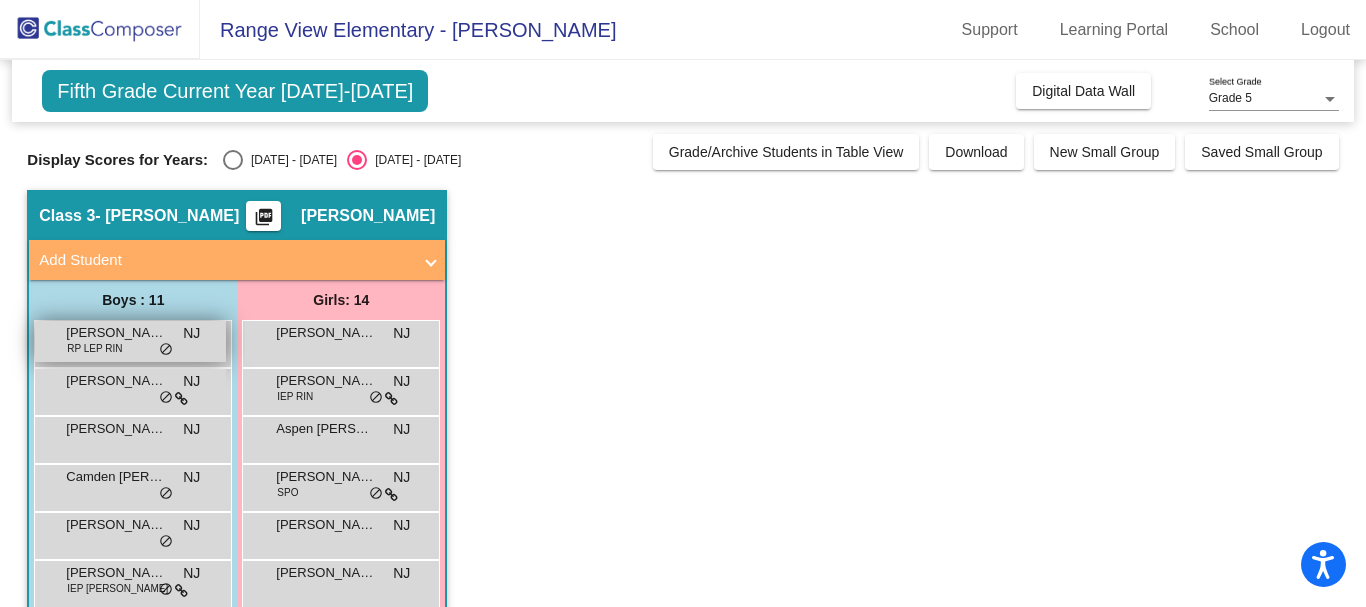 click on "Andrew Martin Del Campo Vargas" at bounding box center [116, 333] 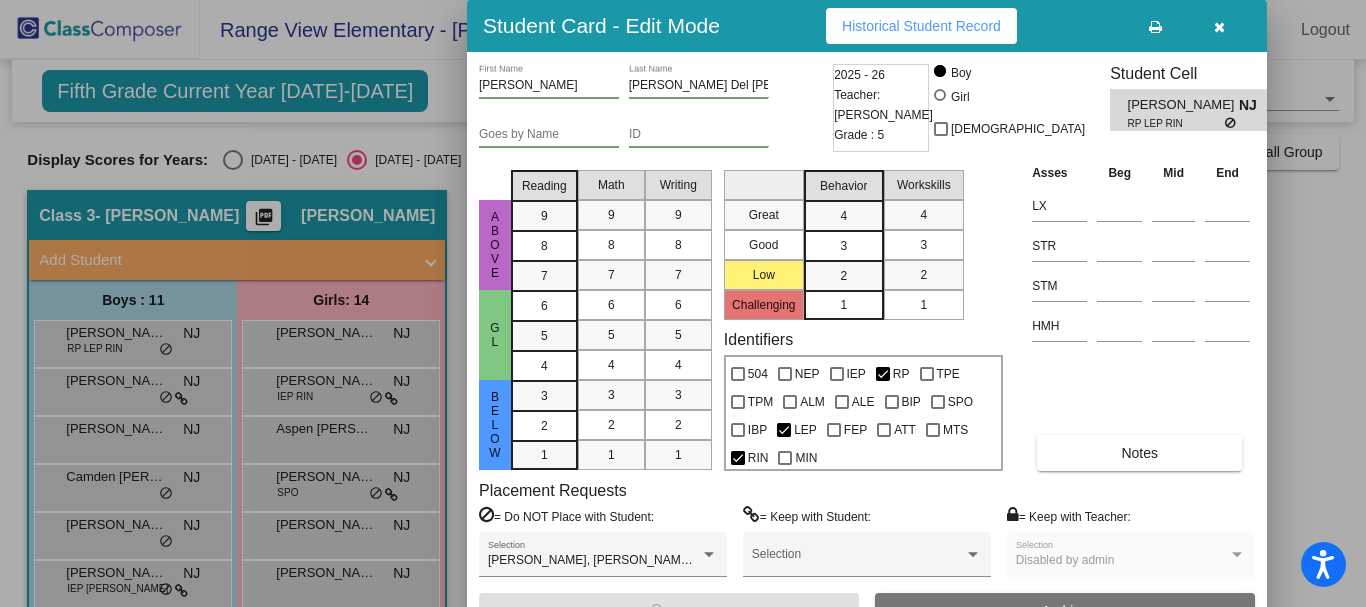 drag, startPoint x: 1226, startPoint y: 20, endPoint x: 1224, endPoint y: 32, distance: 12.165525 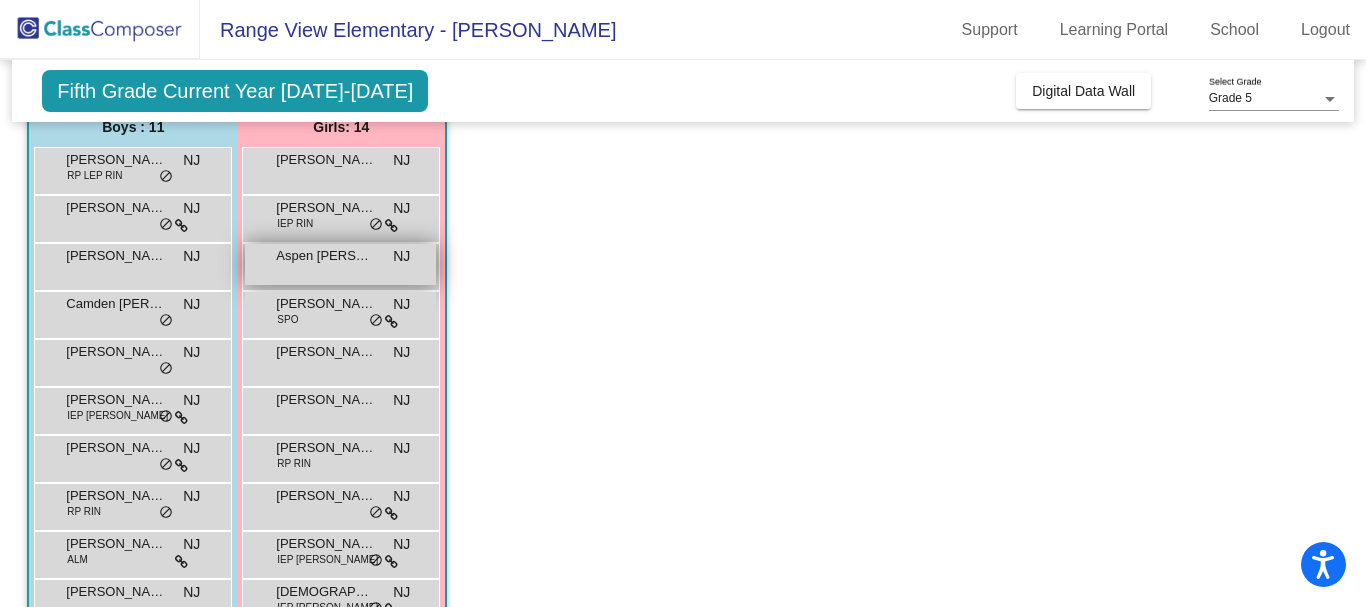 scroll, scrollTop: 117, scrollLeft: 0, axis: vertical 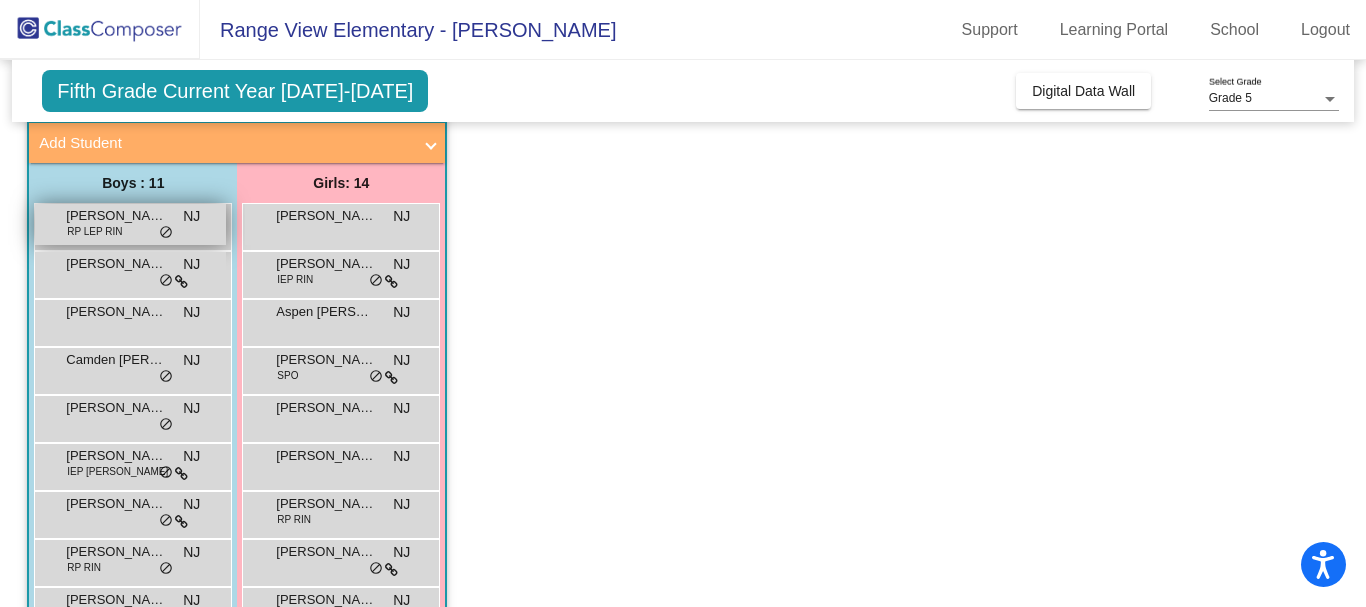 click on "Andrew Martin Del Campo Vargas" at bounding box center (116, 216) 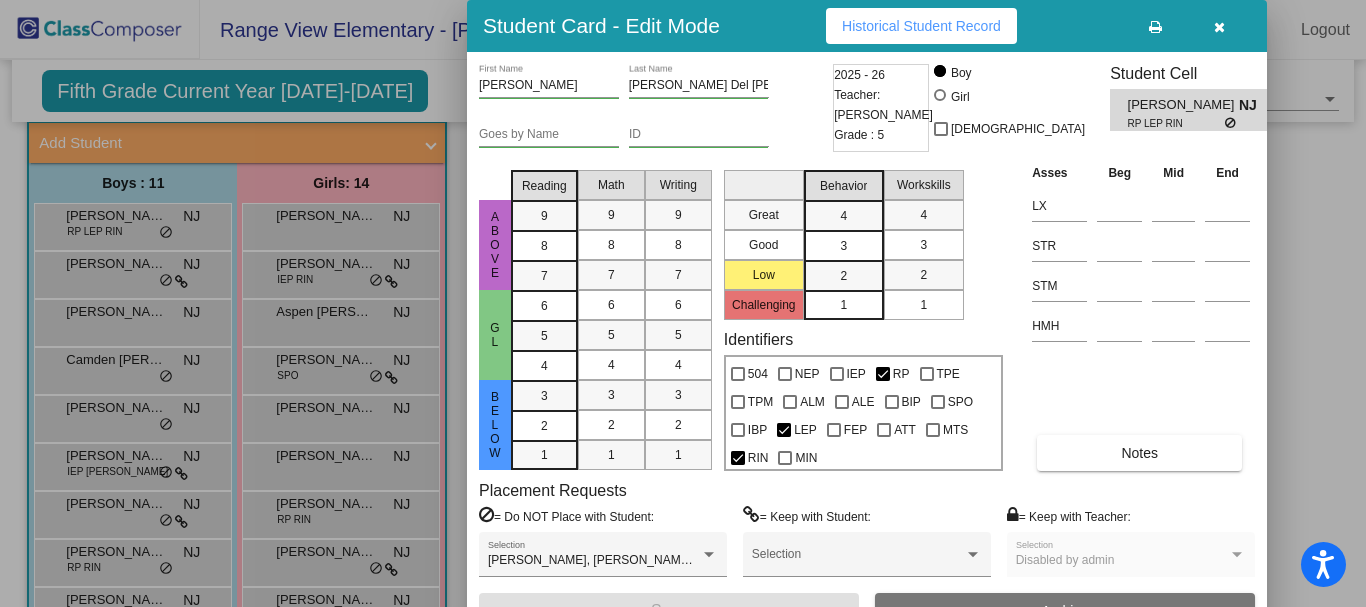 click at bounding box center [683, 303] 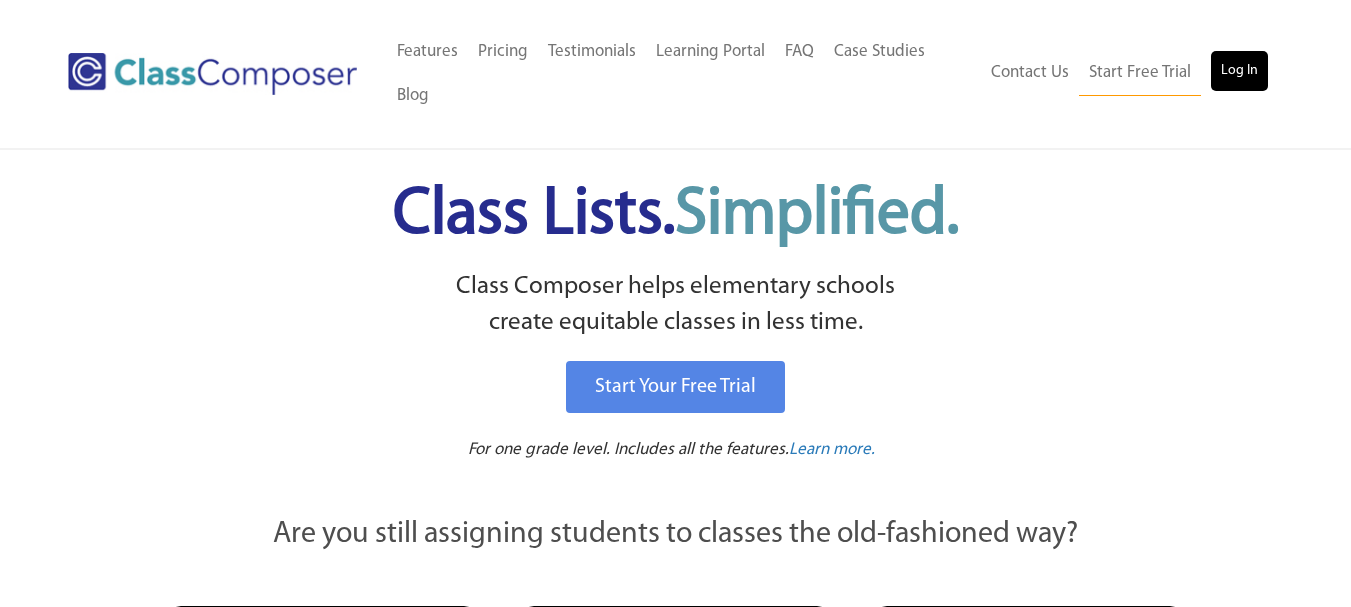 scroll, scrollTop: 0, scrollLeft: 0, axis: both 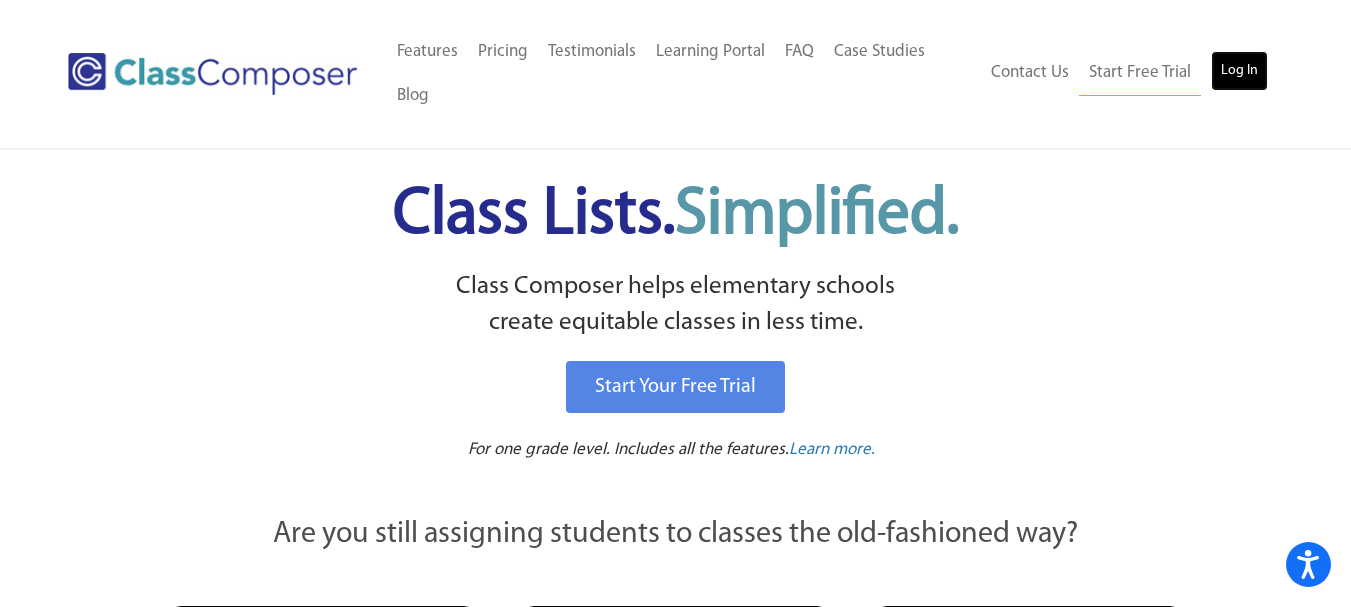click on "Log In" at bounding box center (1239, 71) 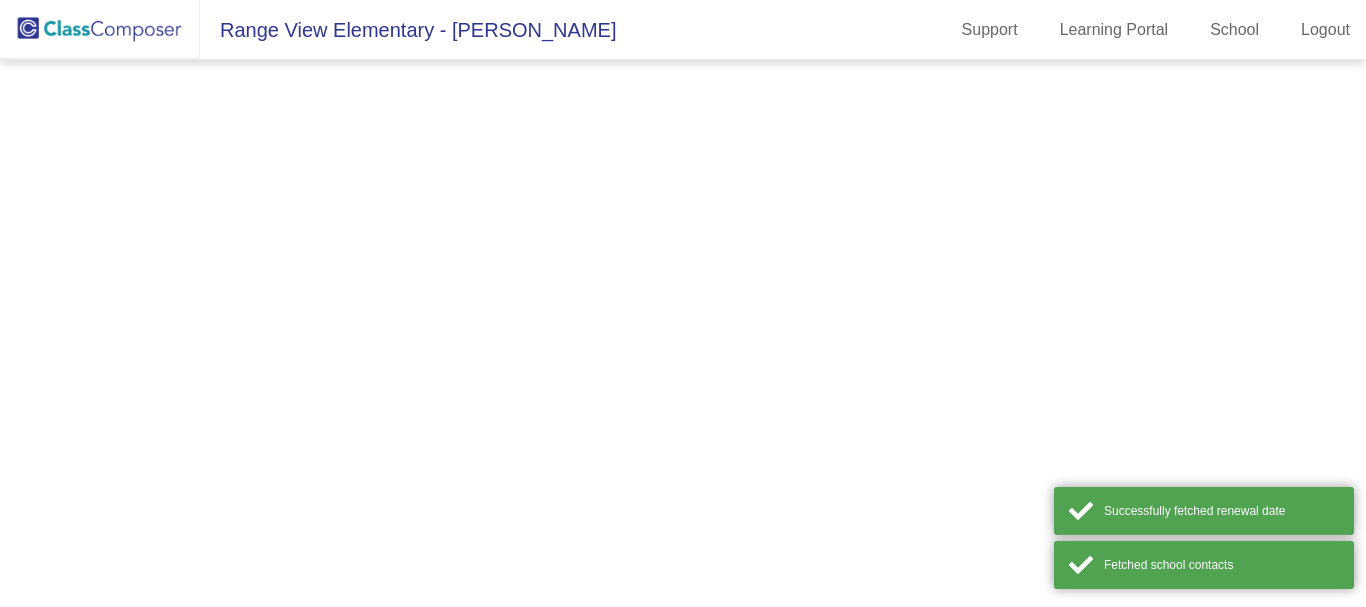 scroll, scrollTop: 0, scrollLeft: 0, axis: both 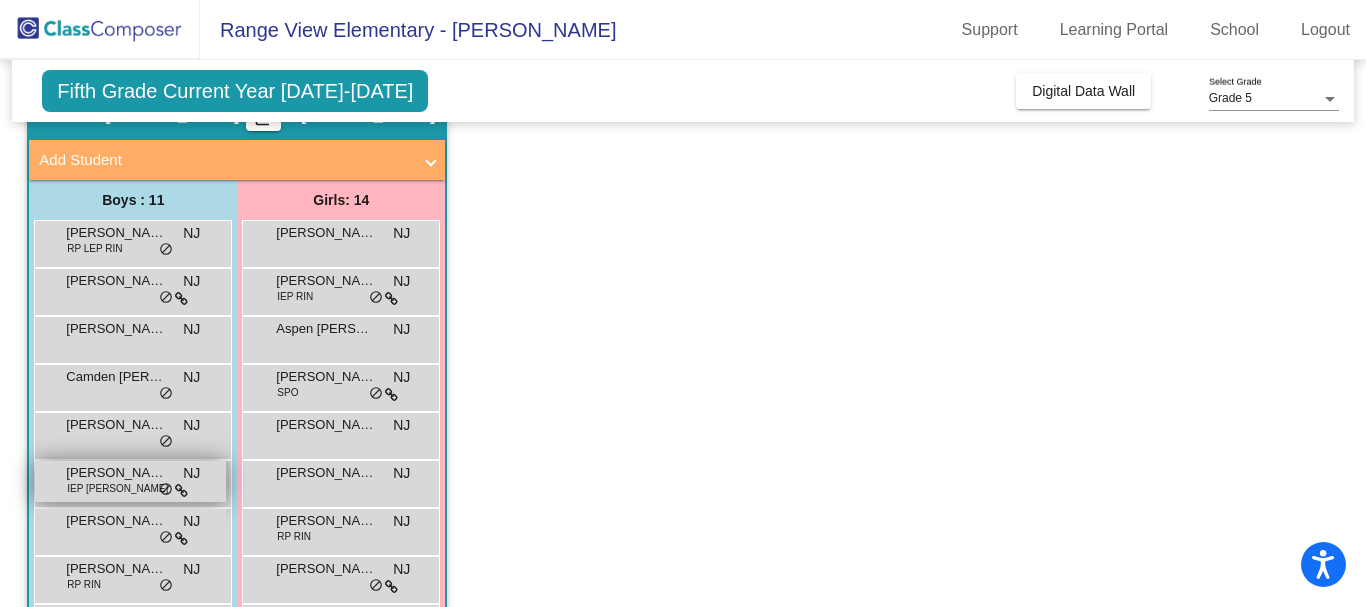 click on "[PERSON_NAME] IEP RIN MIN NJ lock do_not_disturb_alt" at bounding box center [130, 481] 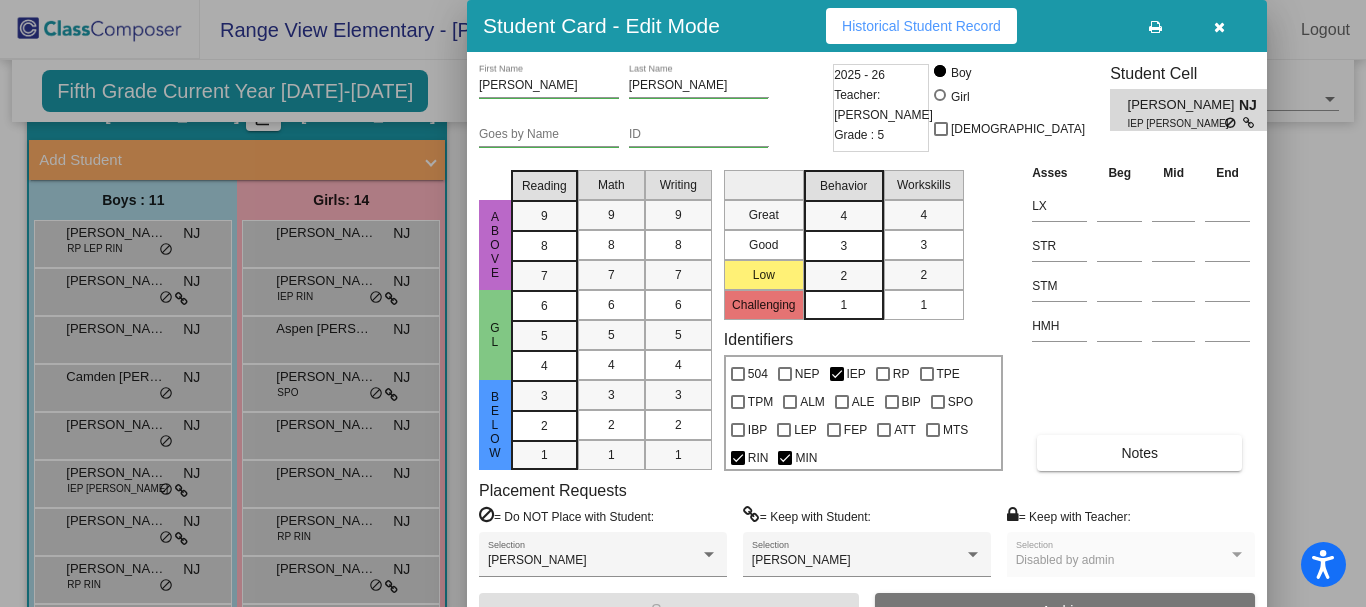 click at bounding box center (1219, 27) 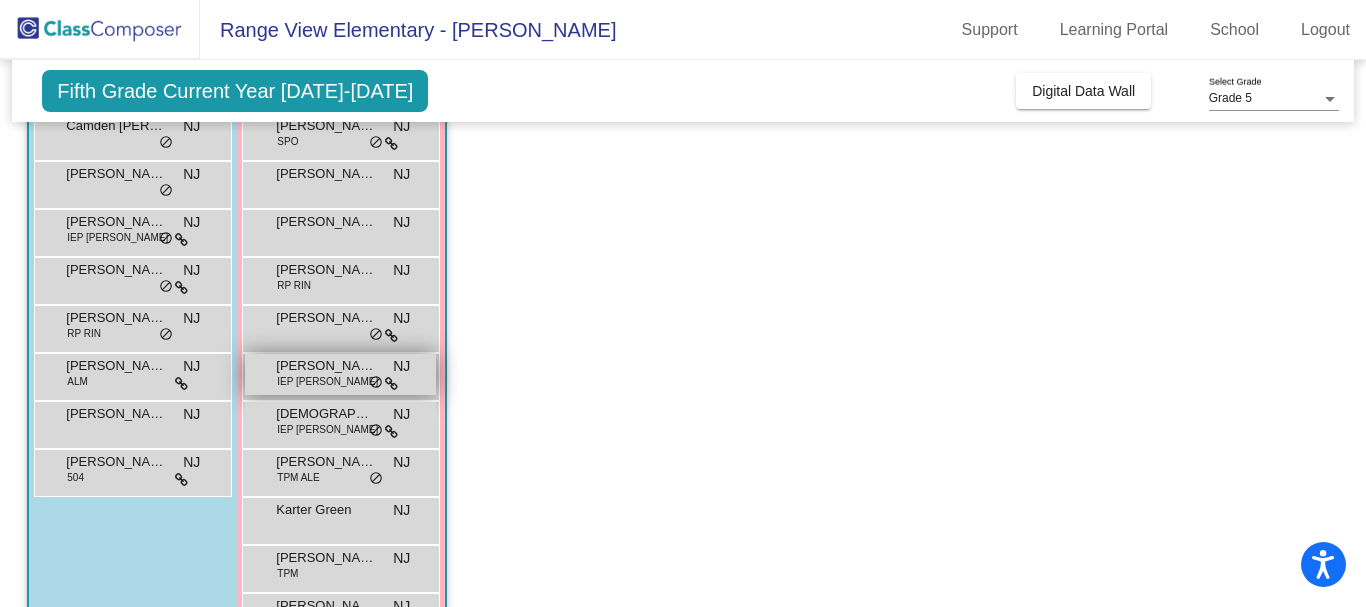 scroll, scrollTop: 400, scrollLeft: 0, axis: vertical 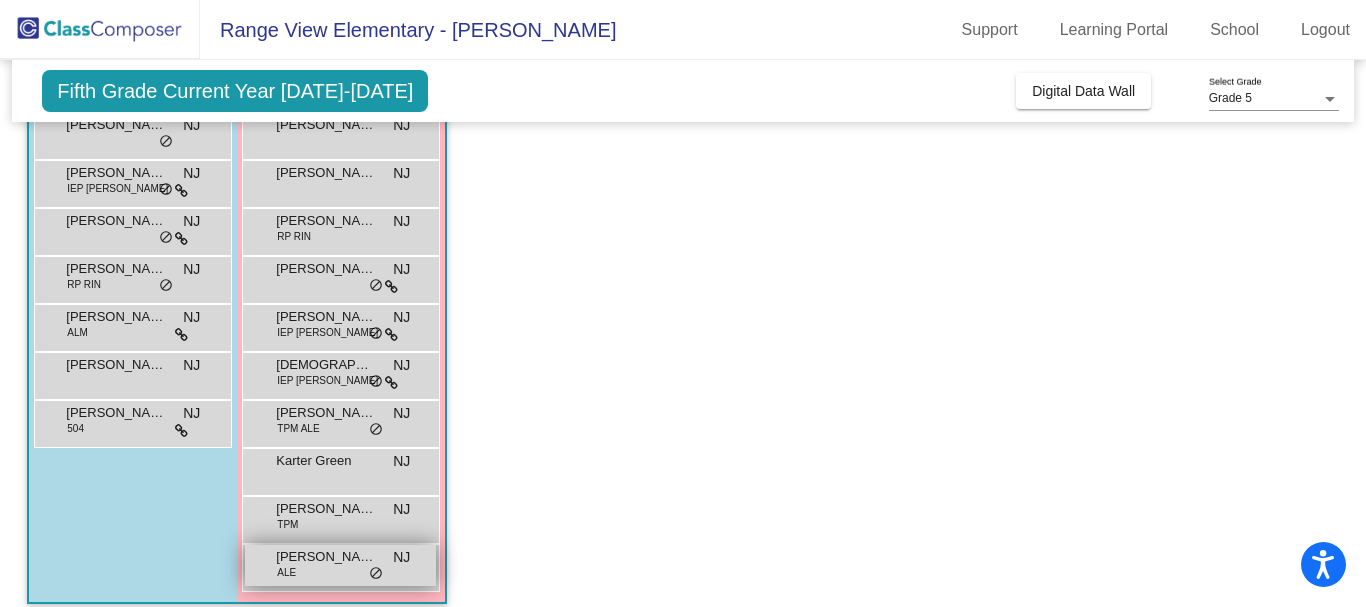 click on "Saya Van Wormer" at bounding box center (326, 557) 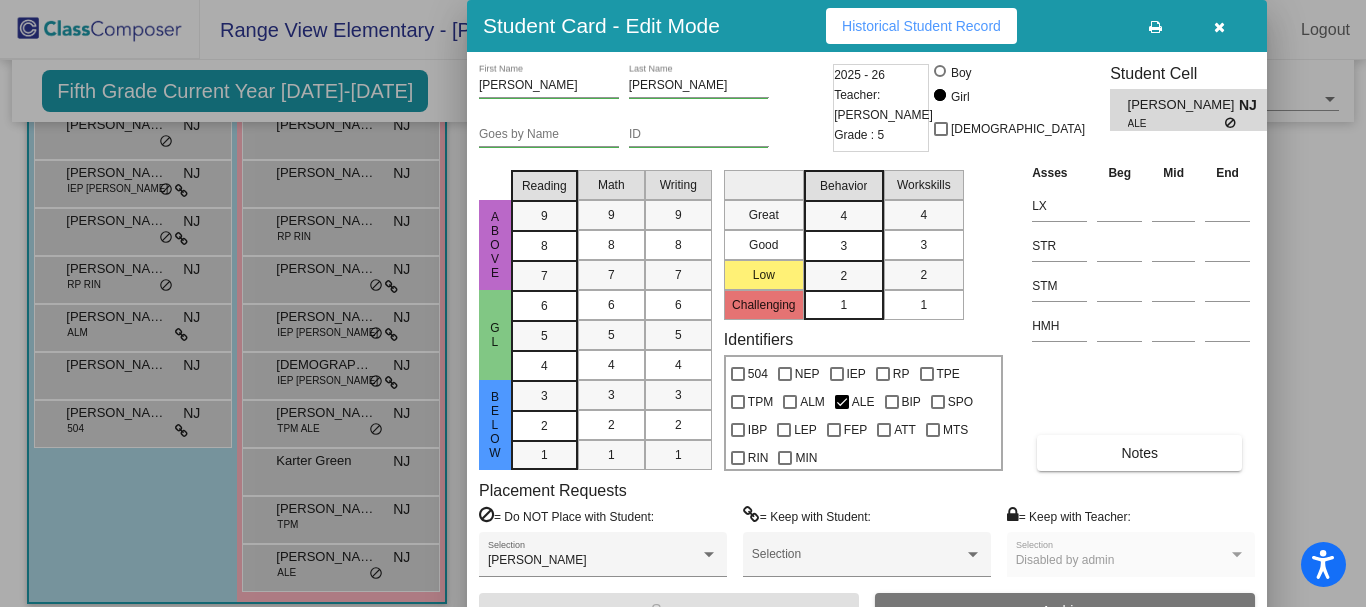 click at bounding box center (1219, 26) 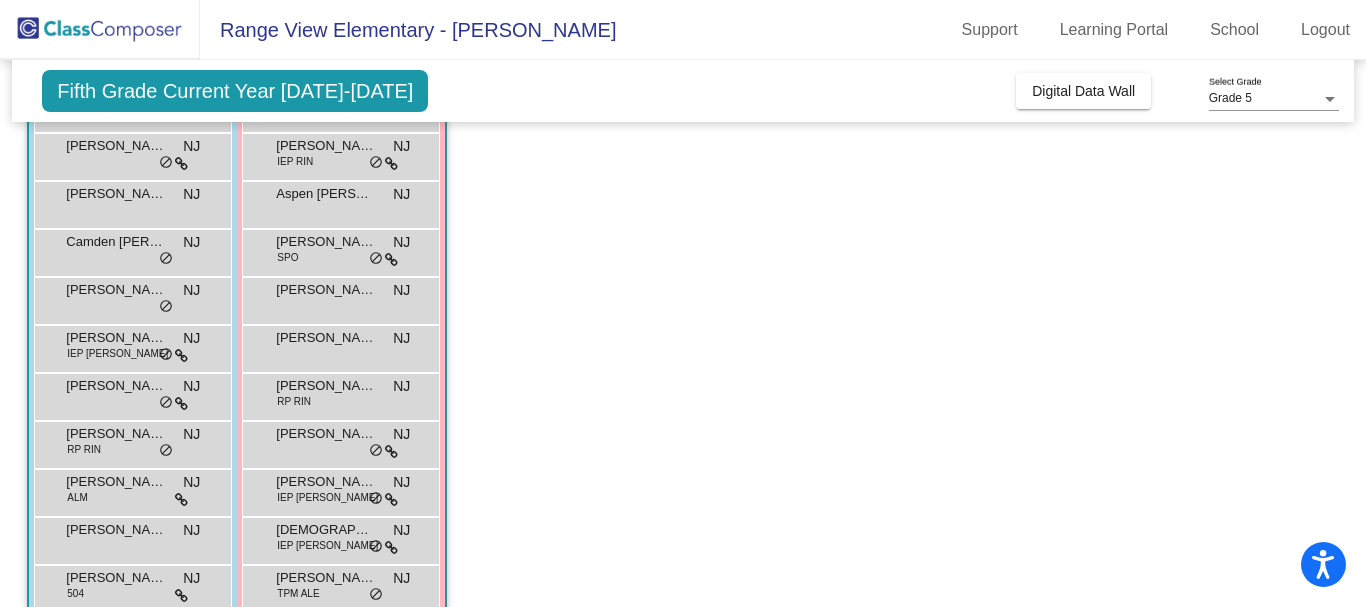 scroll, scrollTop: 0, scrollLeft: 0, axis: both 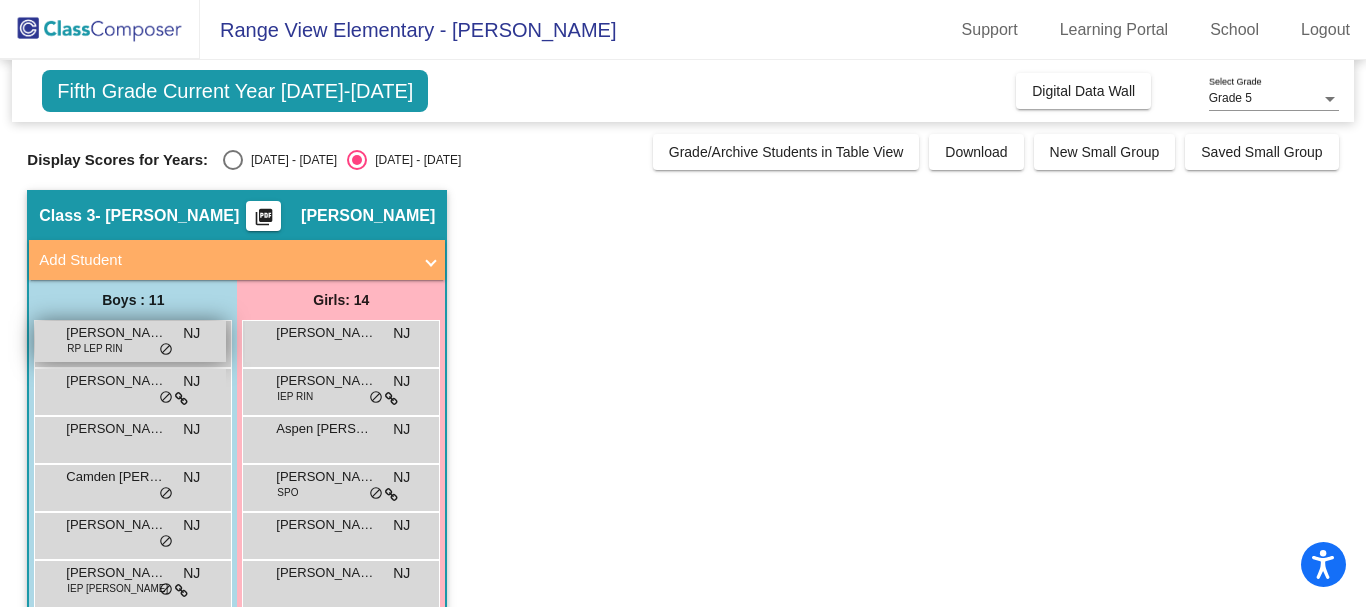 click on "Andrew Martin Del Campo Vargas" at bounding box center [116, 333] 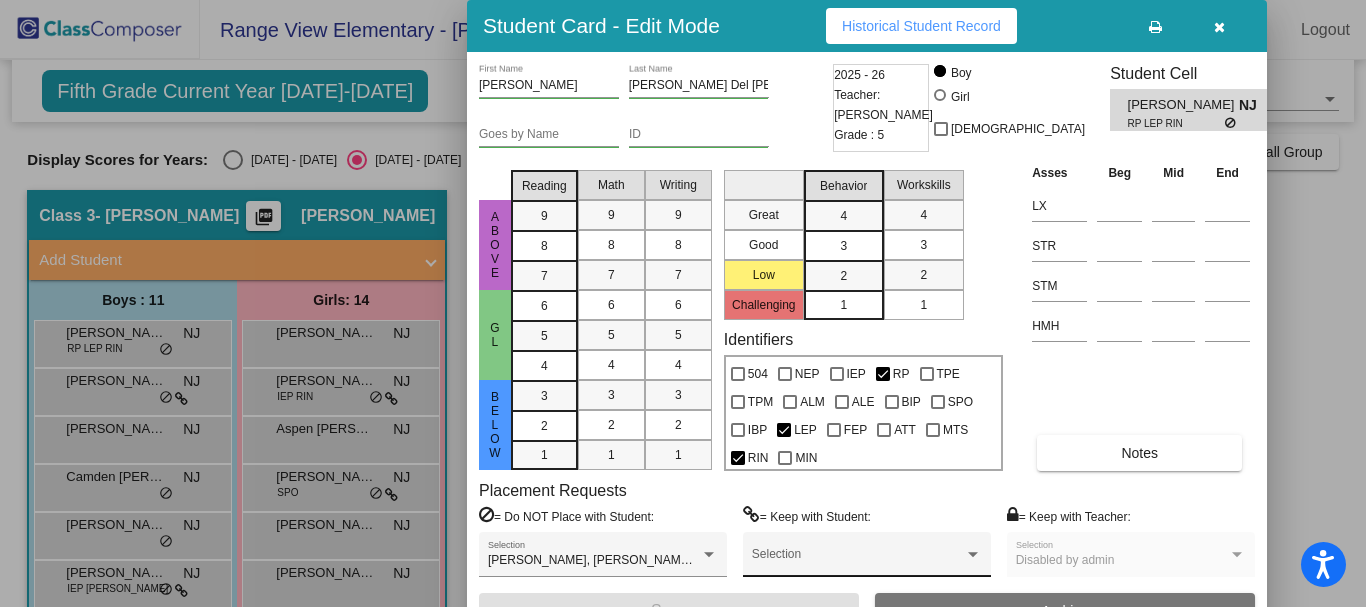 click at bounding box center (858, 561) 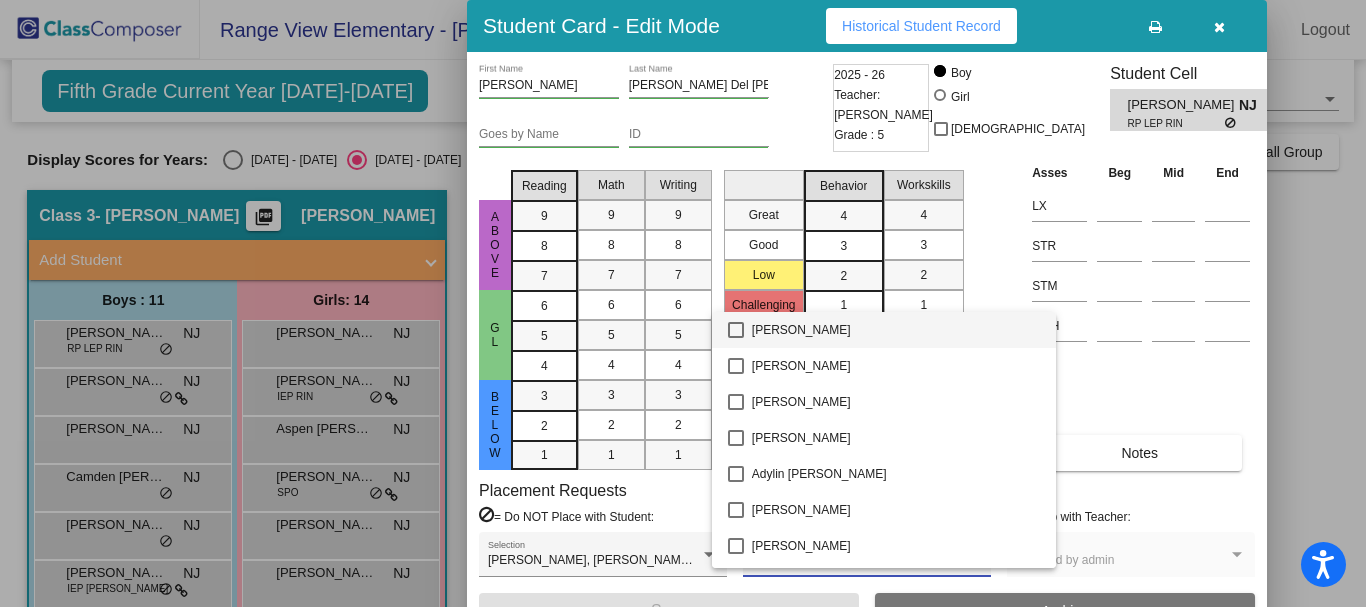 click at bounding box center [683, 303] 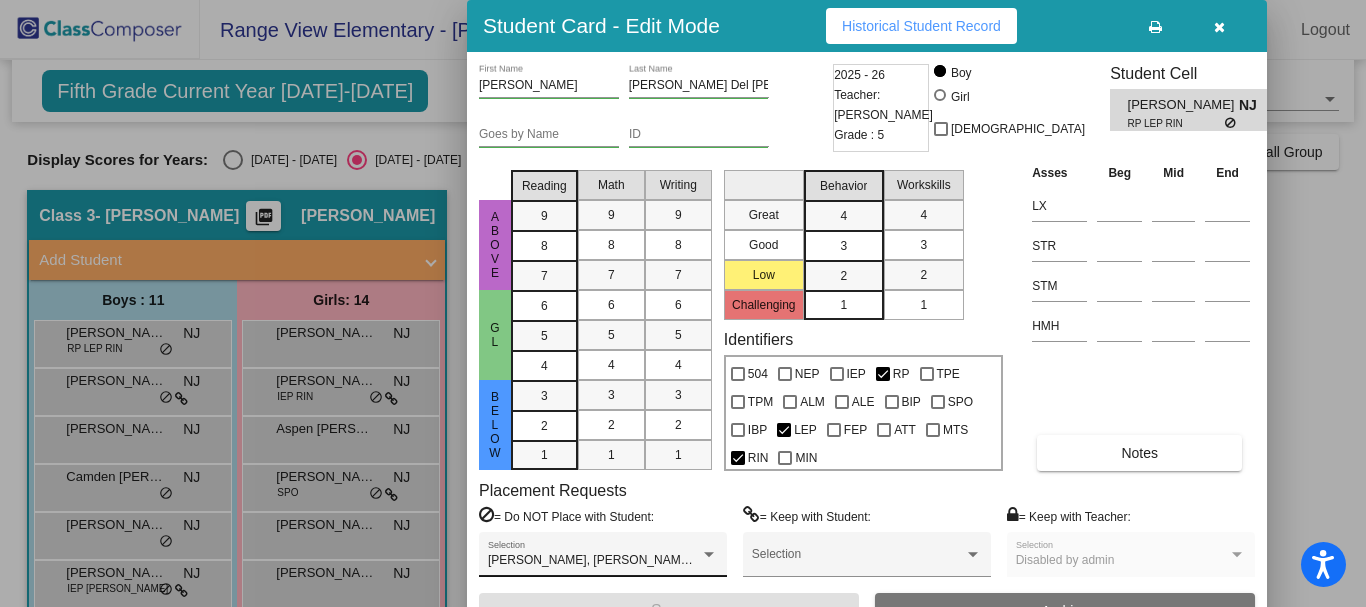 click on "Angelo Padilla, Dax Best, Hudson Dennis, JaVeyin Holloway, Mathias Leal Selection" at bounding box center (603, 559) 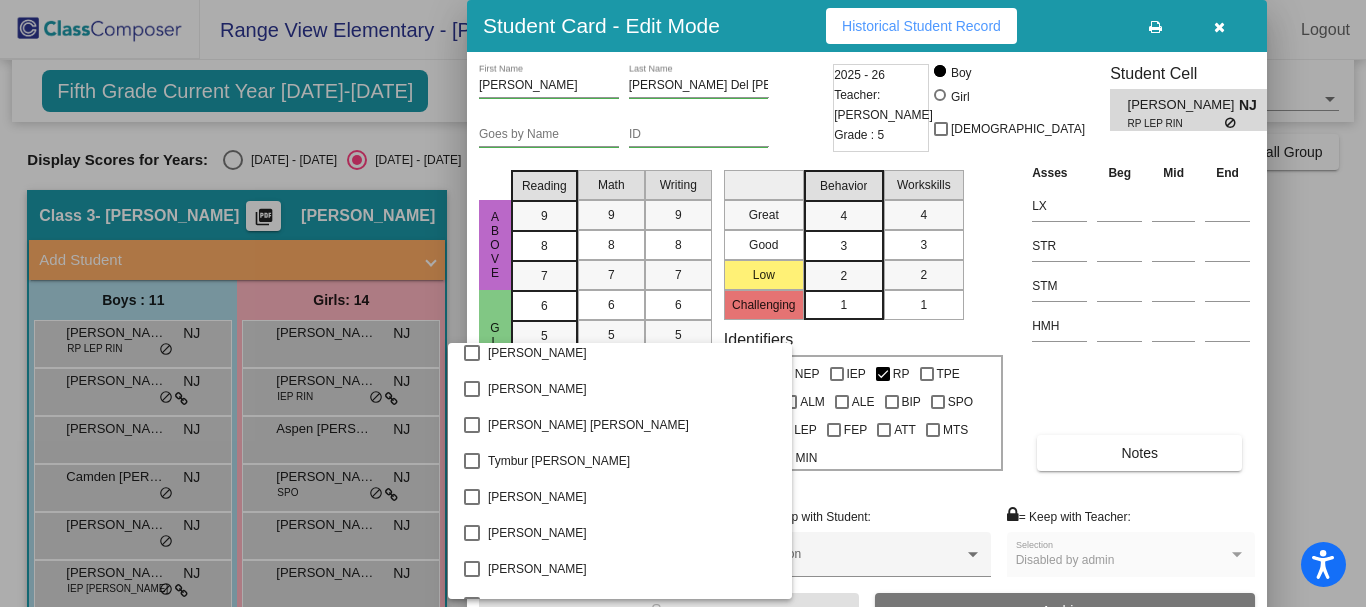 scroll, scrollTop: 3884, scrollLeft: 0, axis: vertical 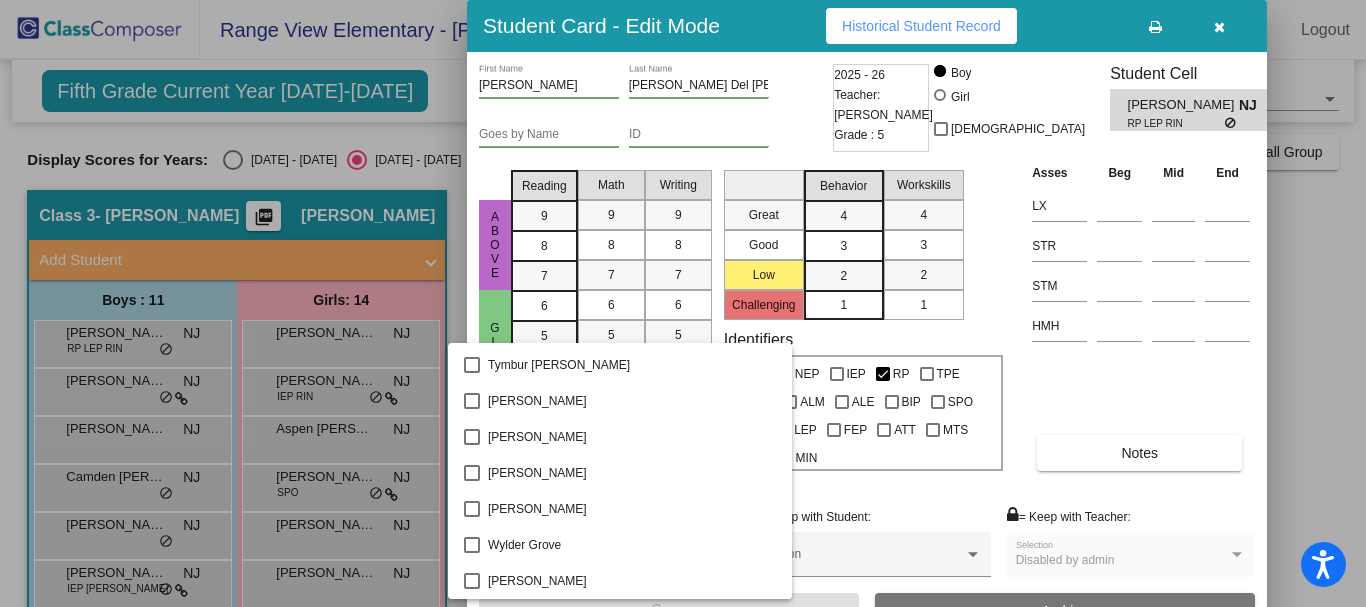 click at bounding box center [683, 303] 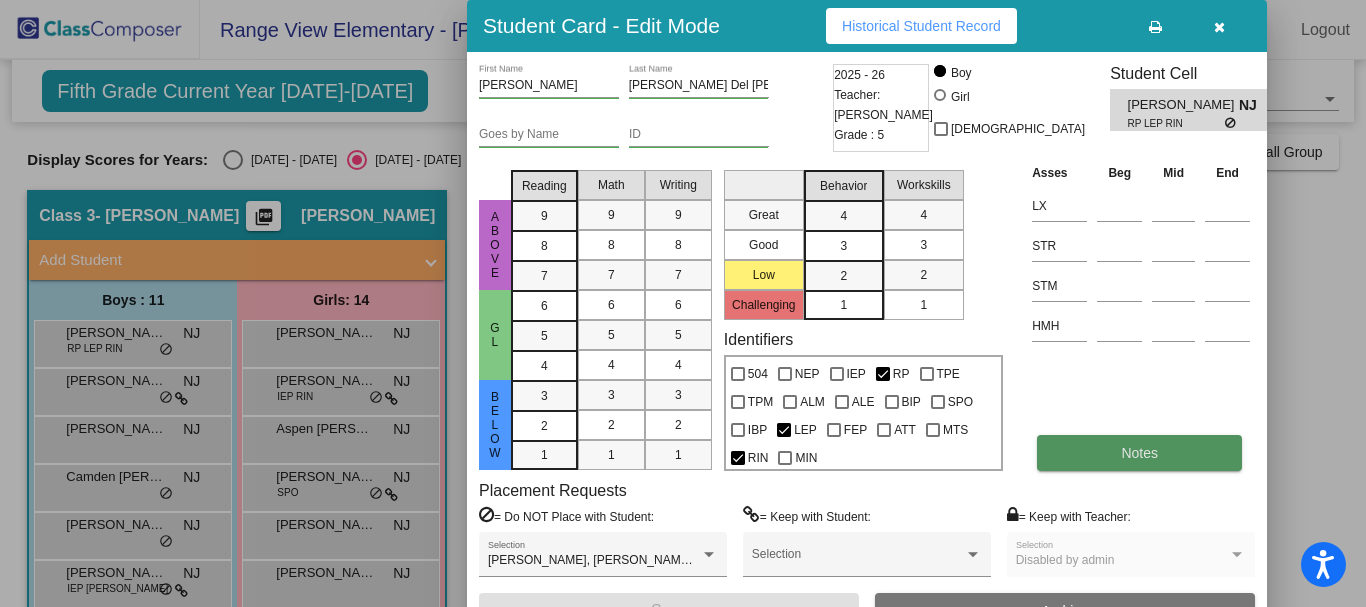click on "Notes" at bounding box center [1139, 453] 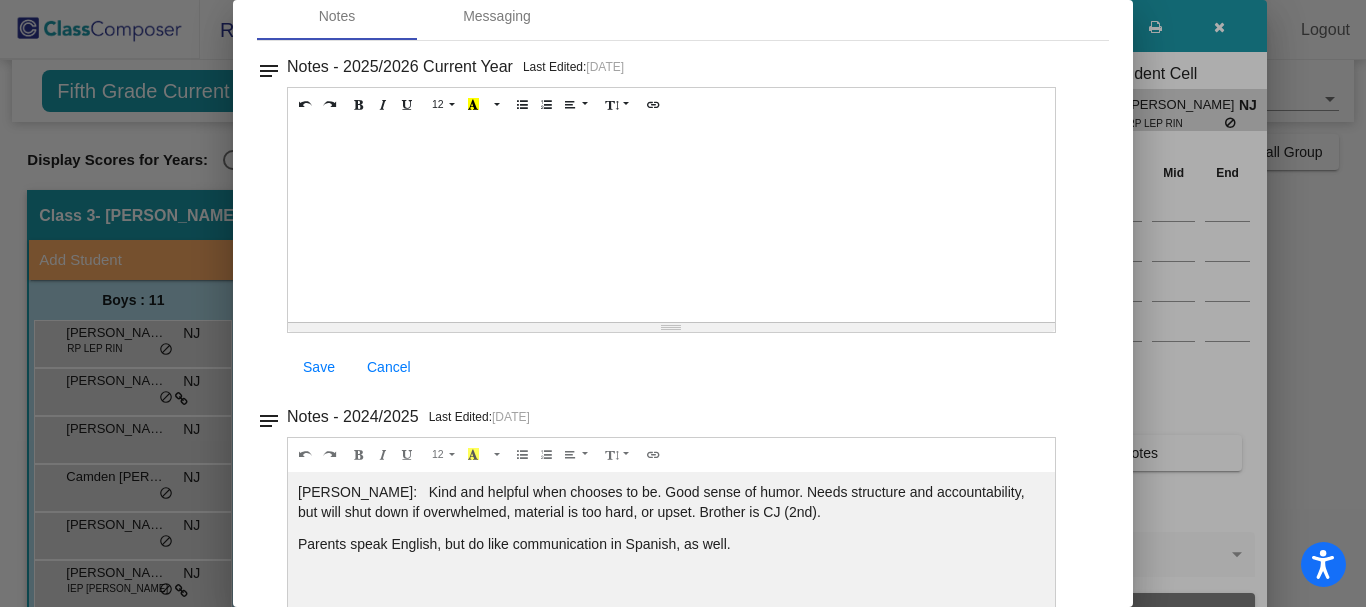 scroll, scrollTop: 0, scrollLeft: 0, axis: both 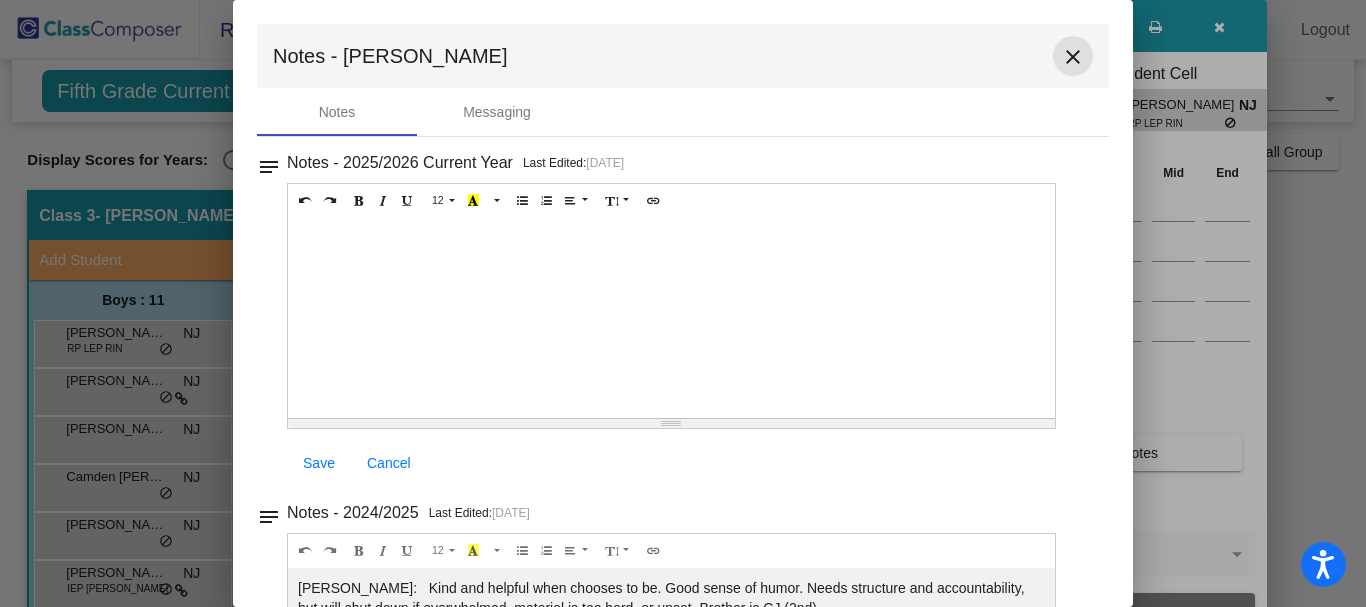 click on "close" at bounding box center (1073, 57) 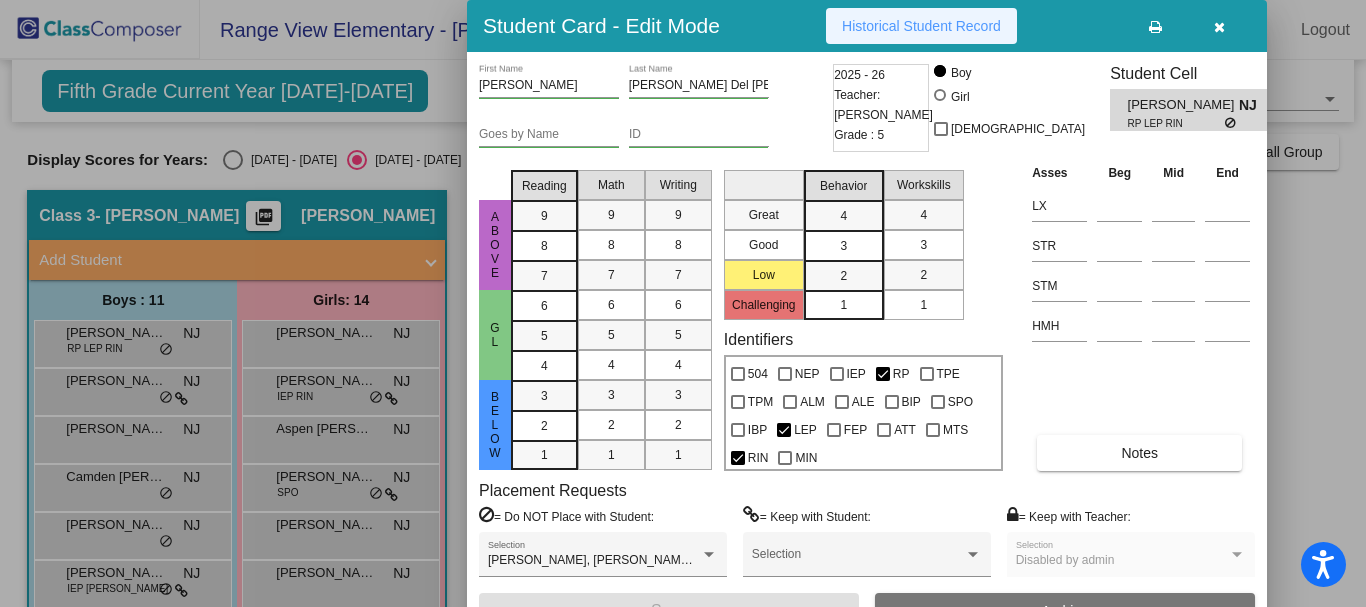 click on "Historical Student Record" at bounding box center [921, 26] 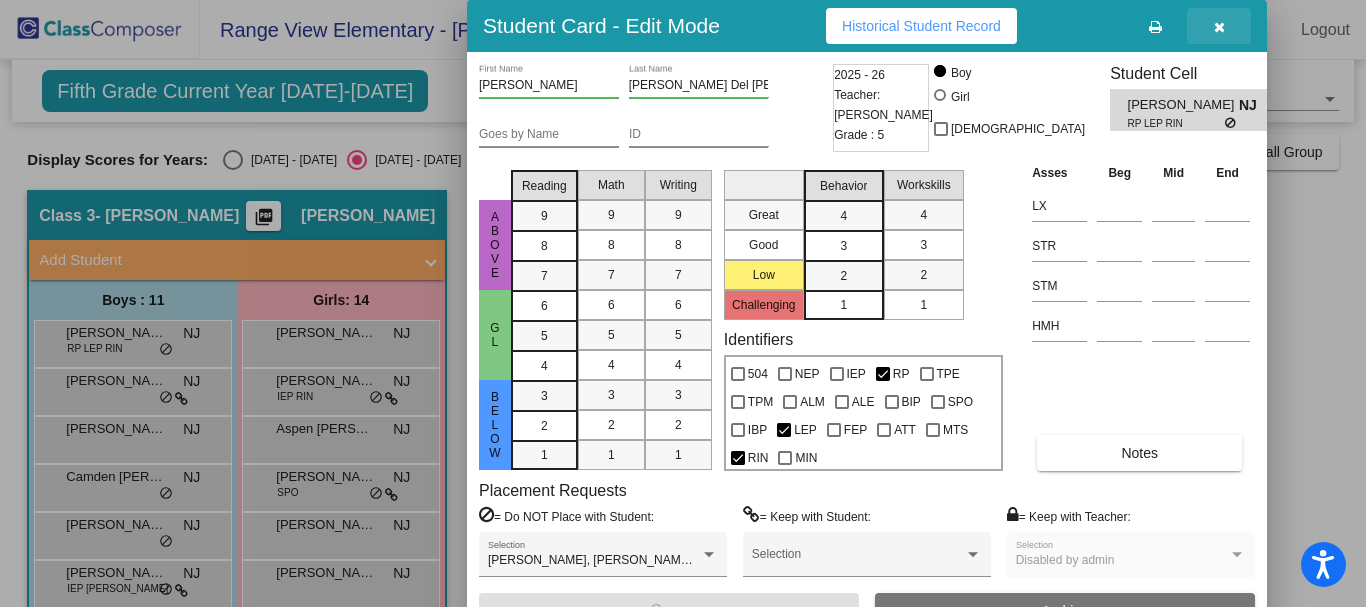 drag, startPoint x: 1224, startPoint y: 26, endPoint x: 1195, endPoint y: 61, distance: 45.453274 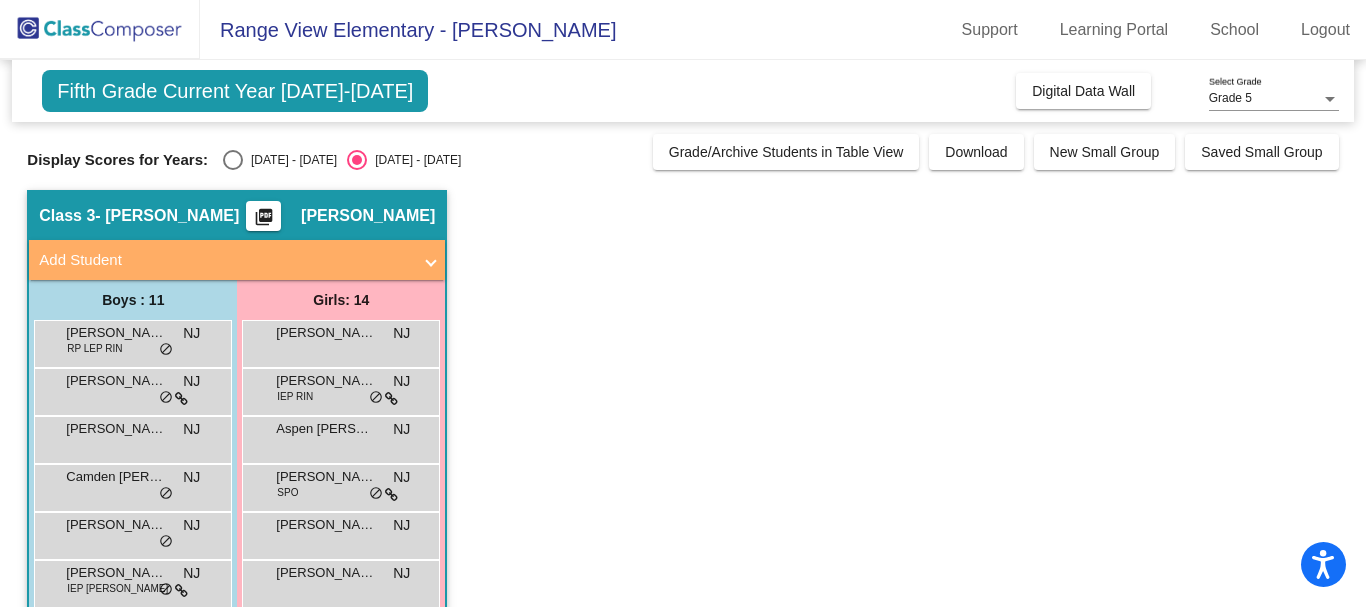 scroll, scrollTop: 100, scrollLeft: 0, axis: vertical 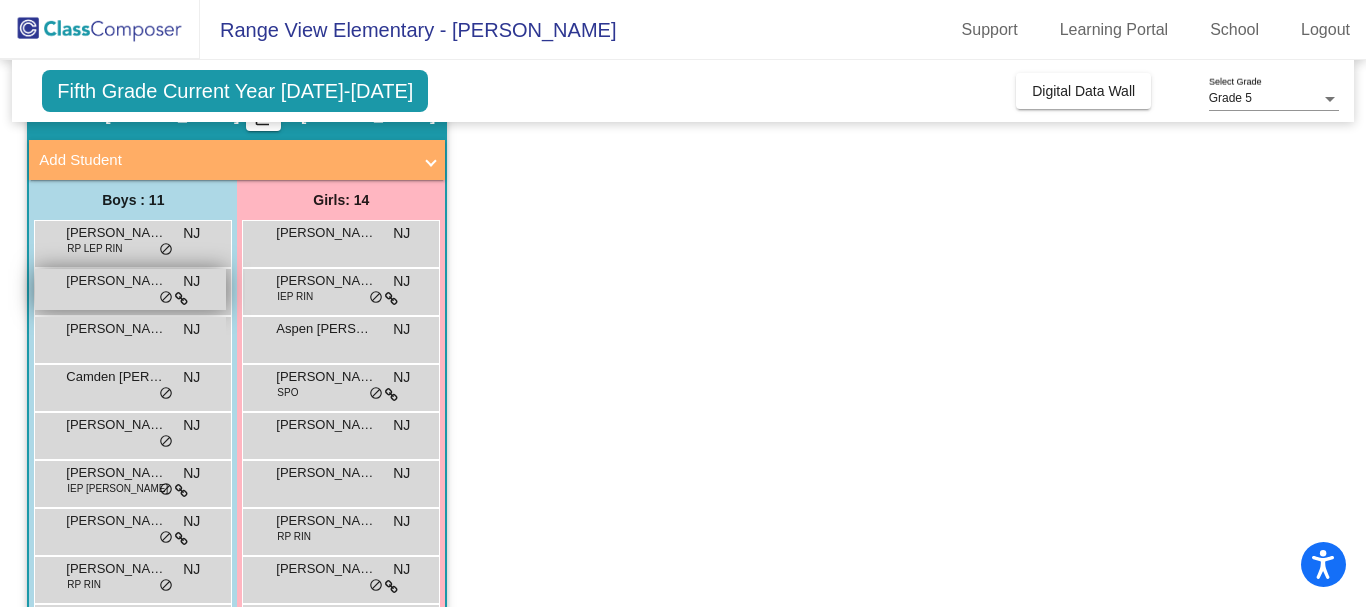 click on "Ansel Terry NJ lock do_not_disturb_alt" at bounding box center [130, 289] 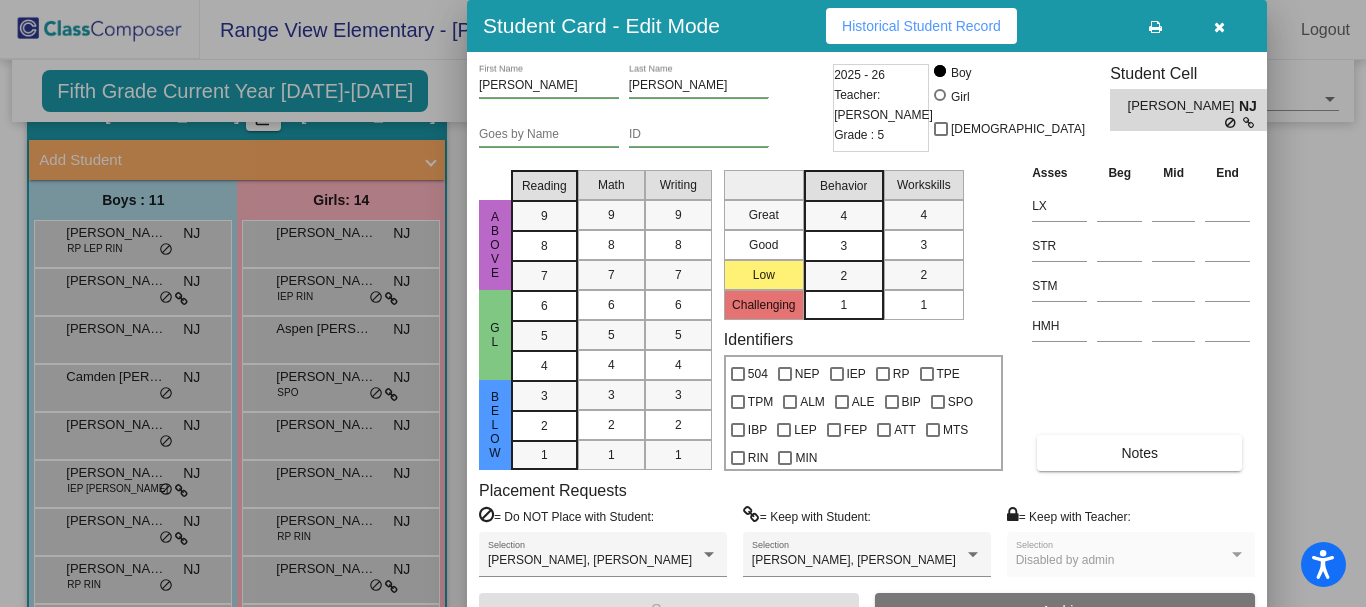 click on "Historical Student Record" at bounding box center (921, 26) 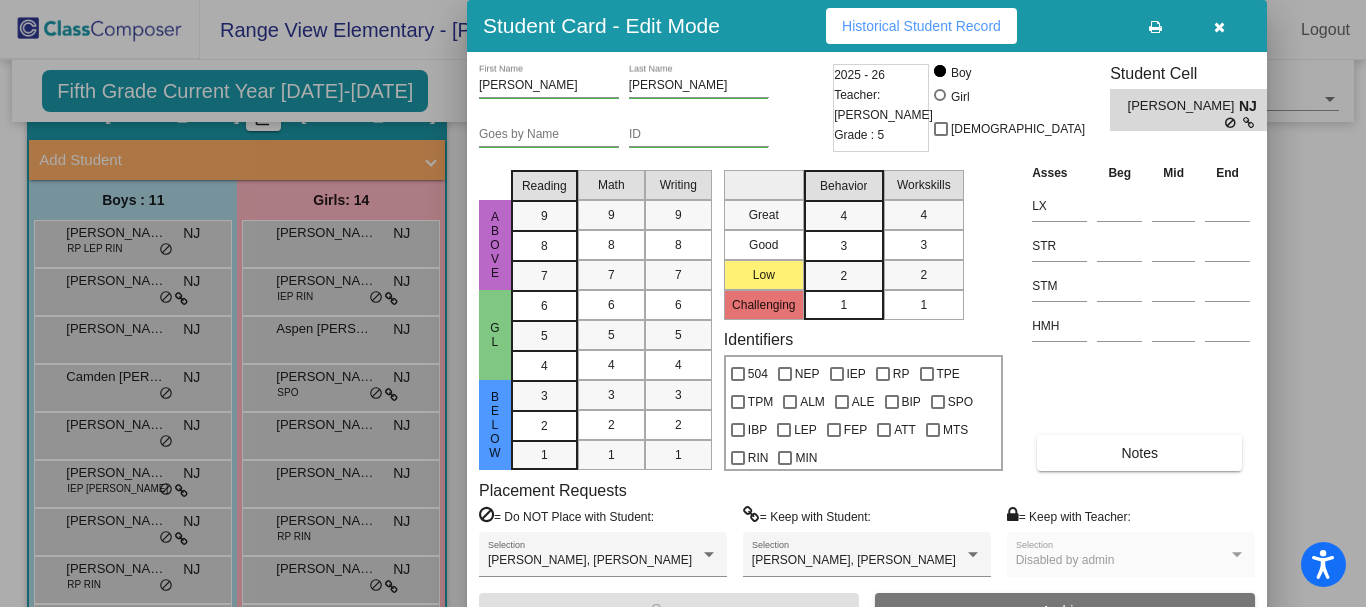 click at bounding box center (1219, 26) 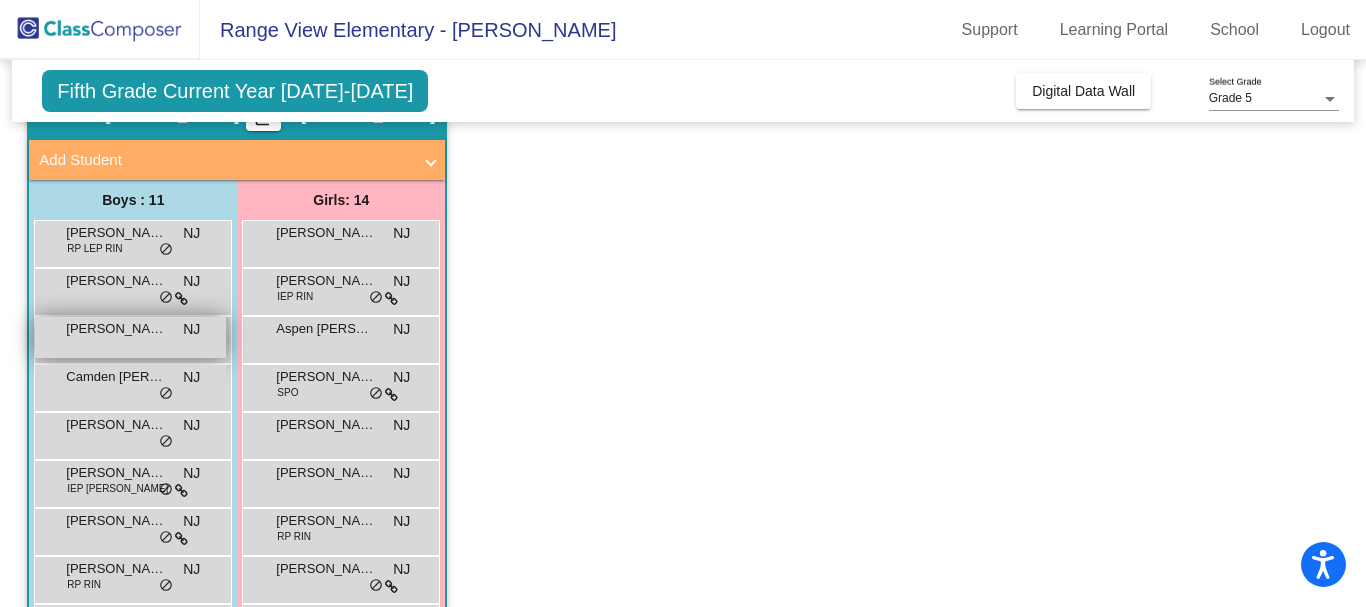click on "Brennen Brewer NJ lock do_not_disturb_alt" at bounding box center [130, 337] 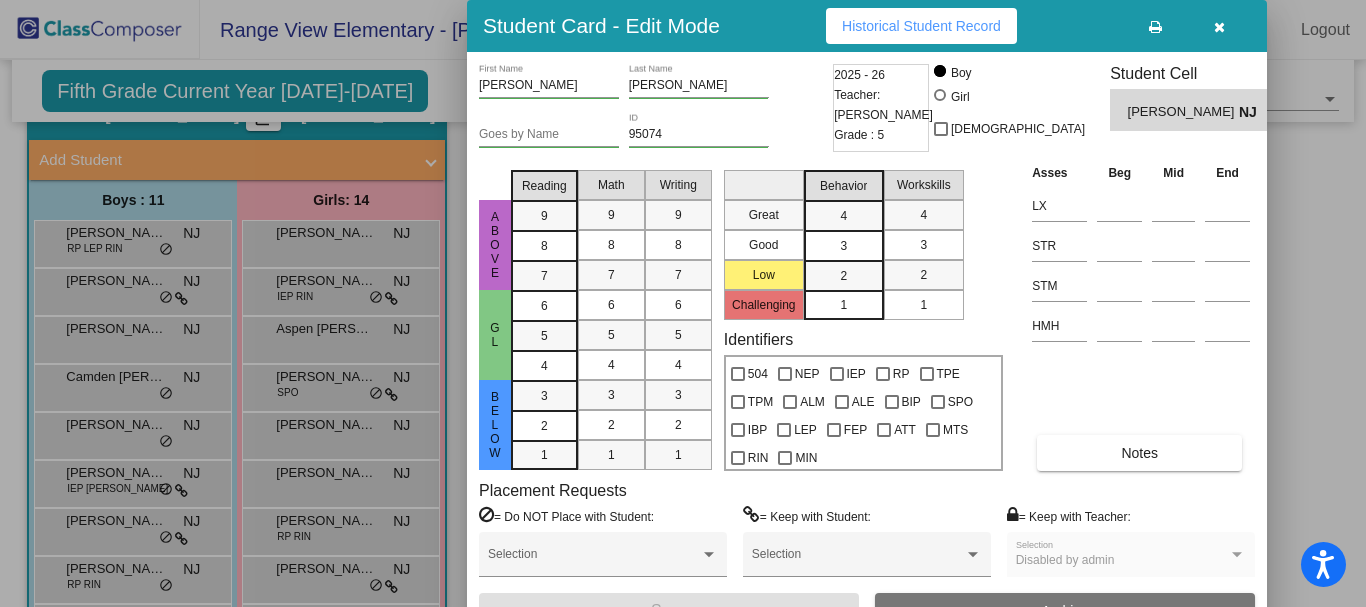 click on "Historical Student Record" at bounding box center (921, 26) 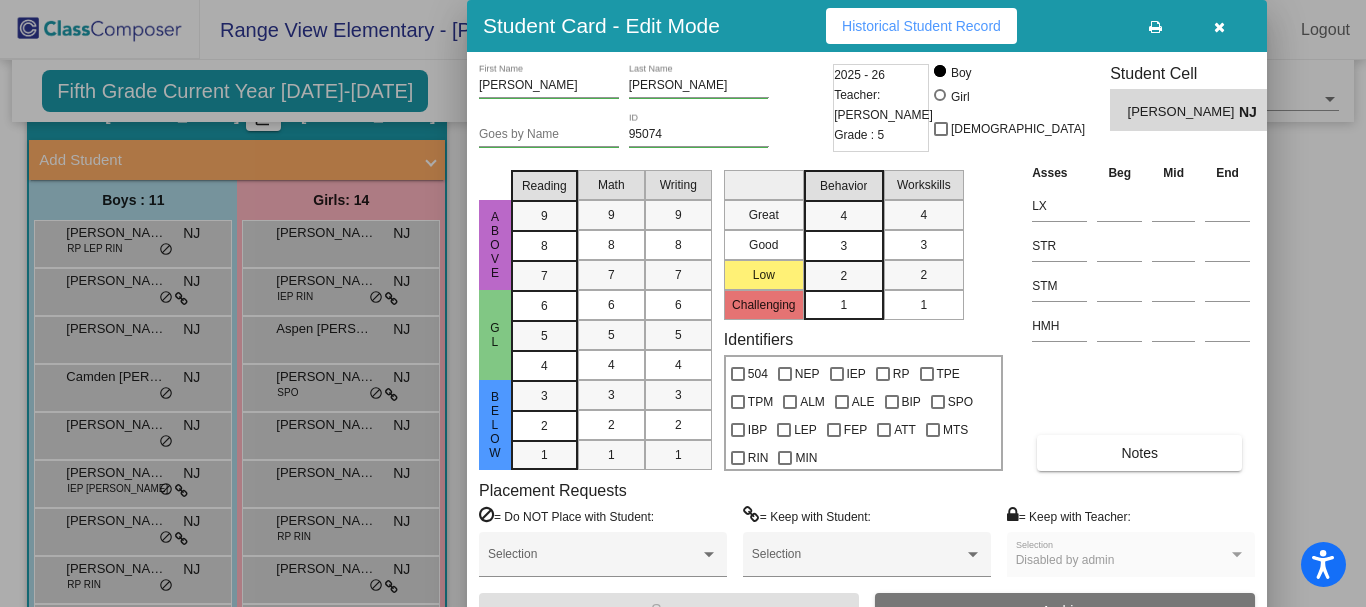 click at bounding box center [1219, 27] 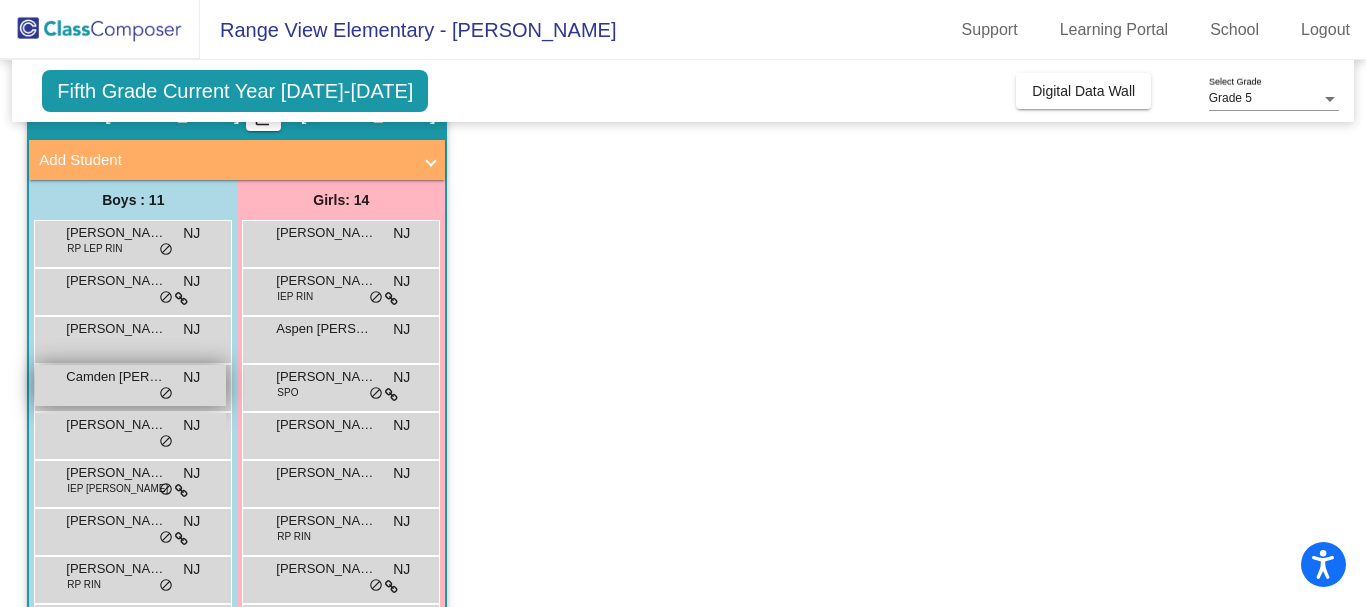 click on "Camden Riopelle" at bounding box center (116, 377) 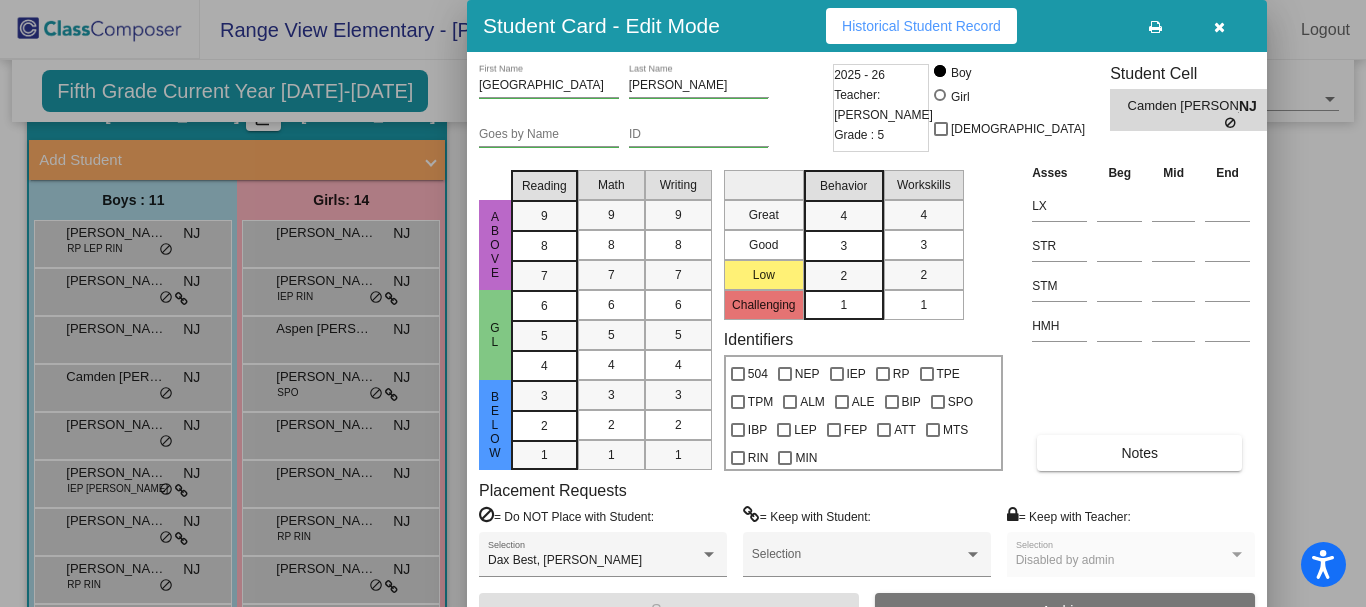 click on "Historical Student Record" at bounding box center [921, 26] 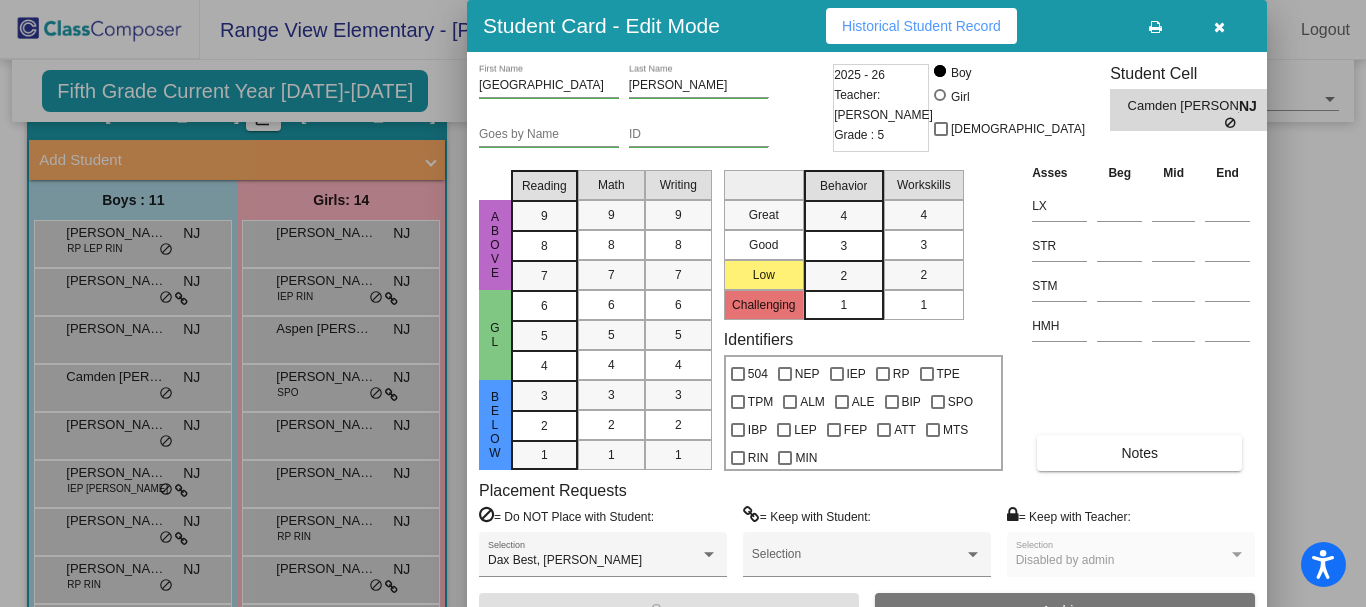 click at bounding box center [1219, 27] 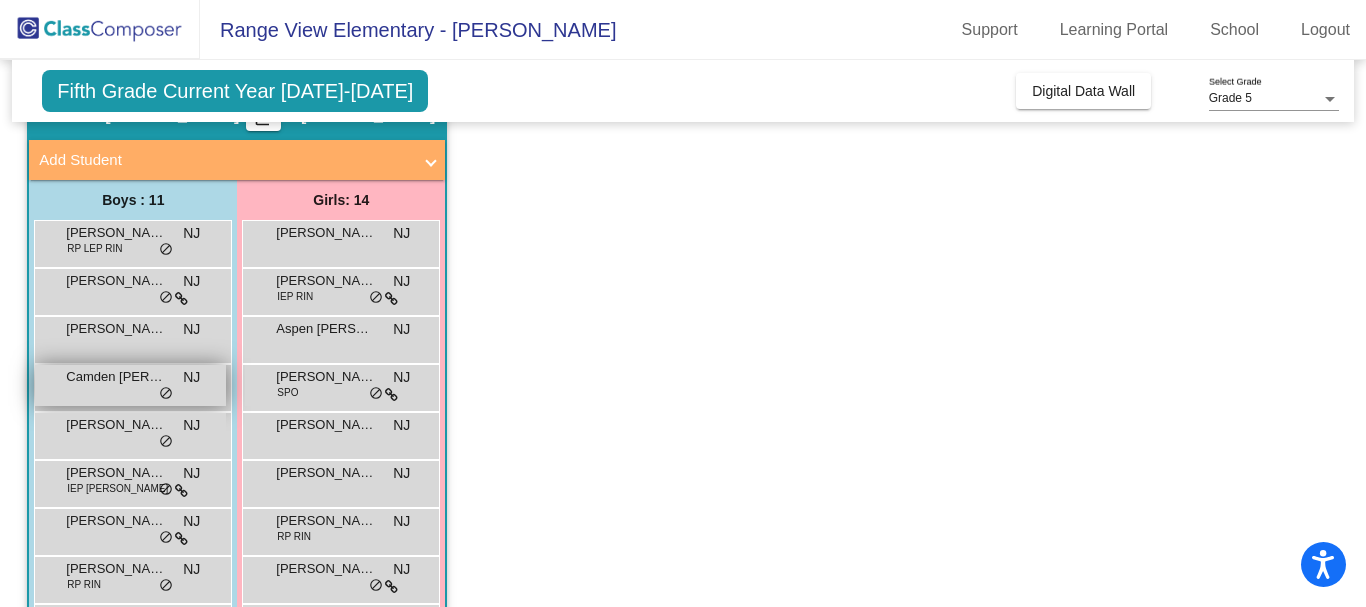 click on "Camden Riopelle" at bounding box center (116, 377) 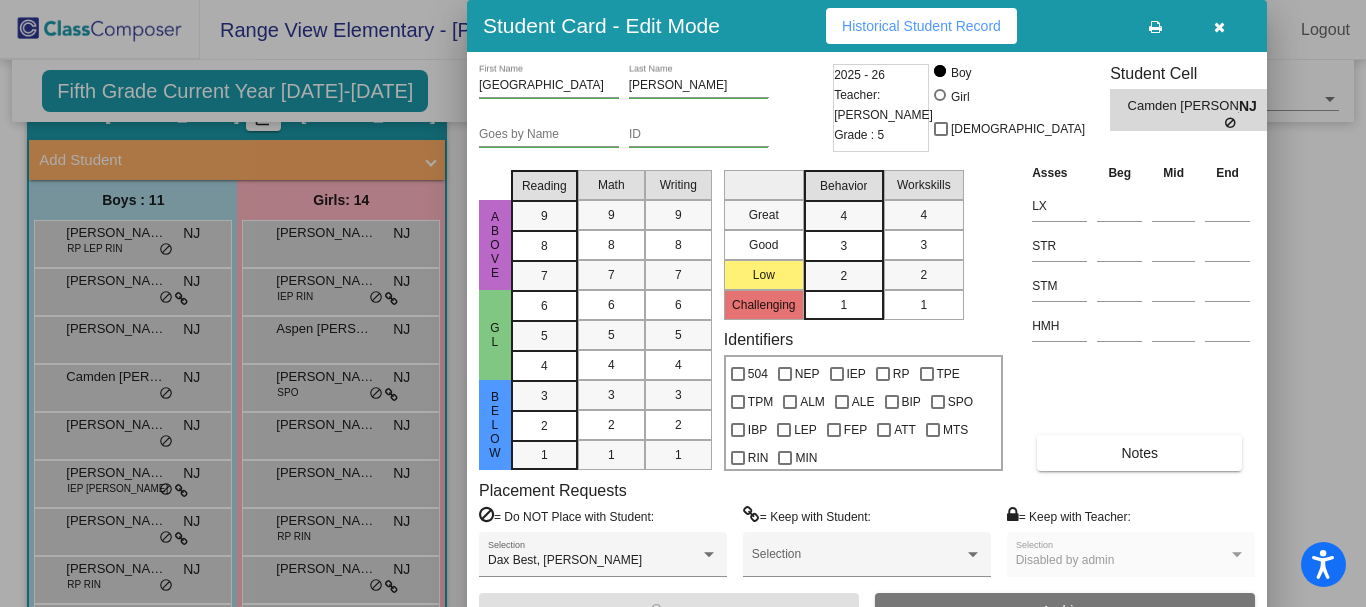 click on "Historical Student Record" at bounding box center (921, 26) 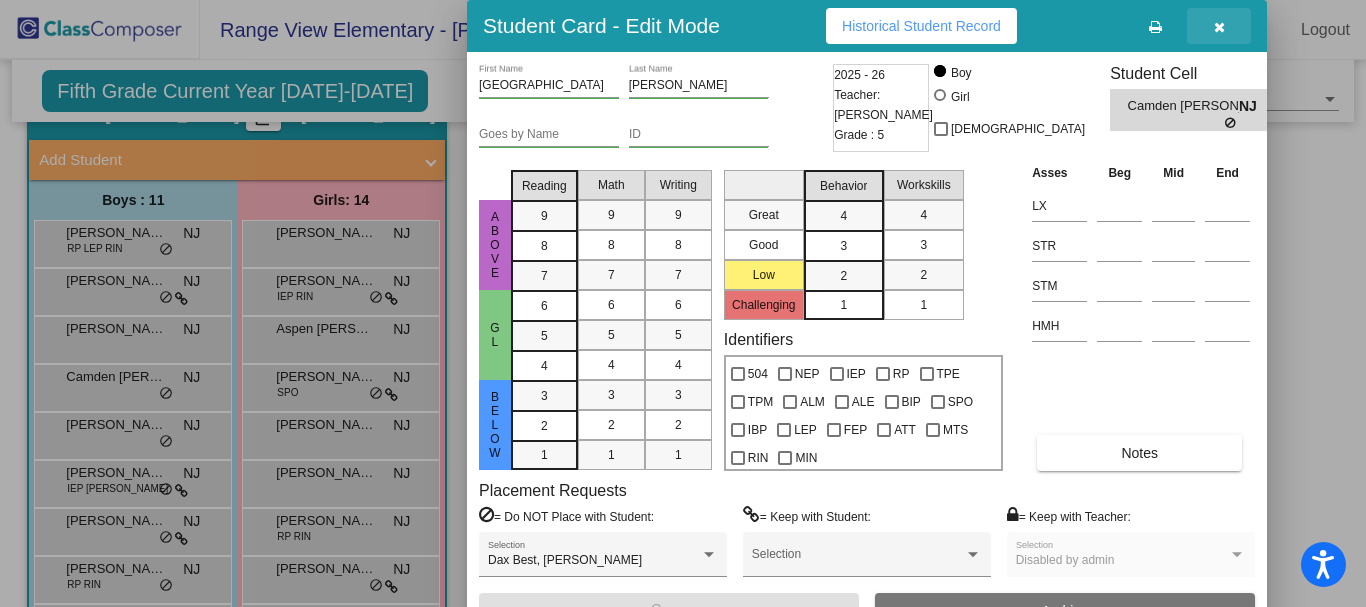 click at bounding box center (1219, 27) 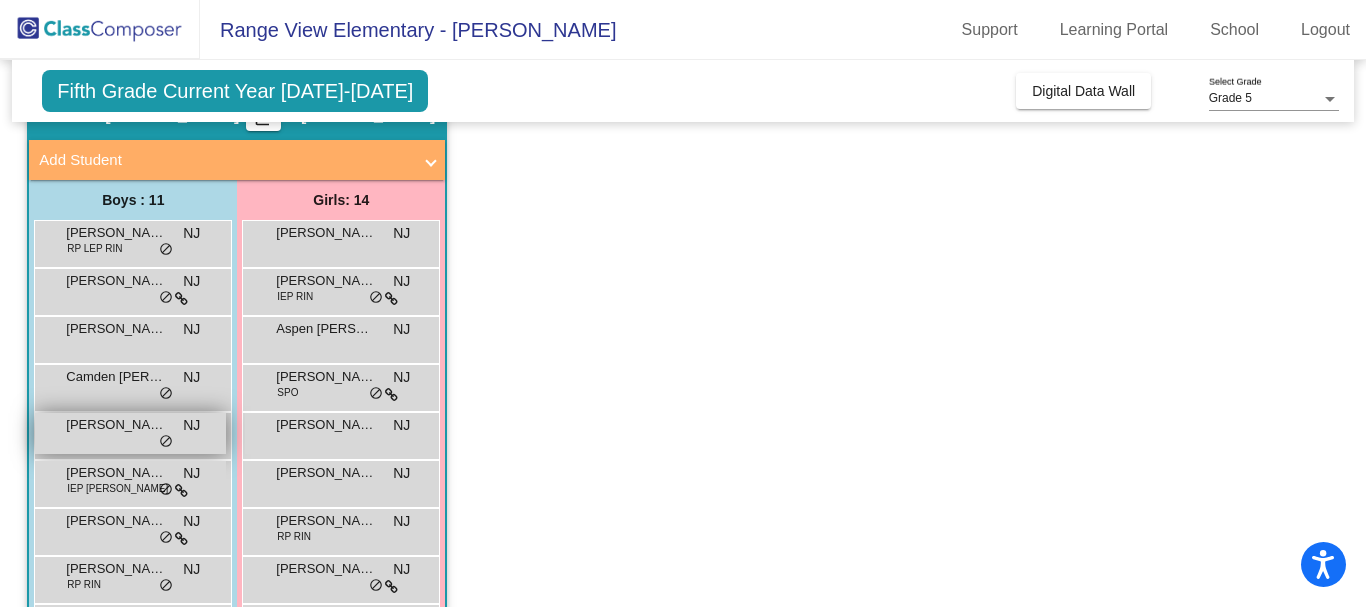 click on "Drake Hahn NJ lock do_not_disturb_alt" at bounding box center [130, 433] 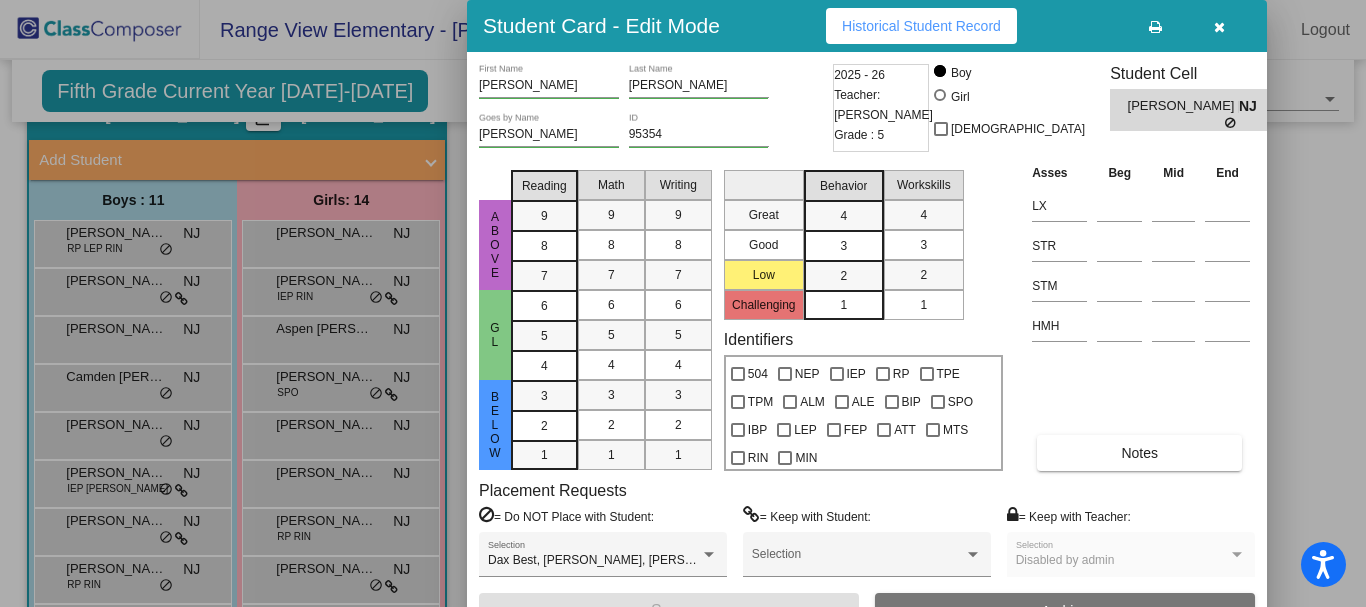 click on "Historical Student Record" at bounding box center [921, 26] 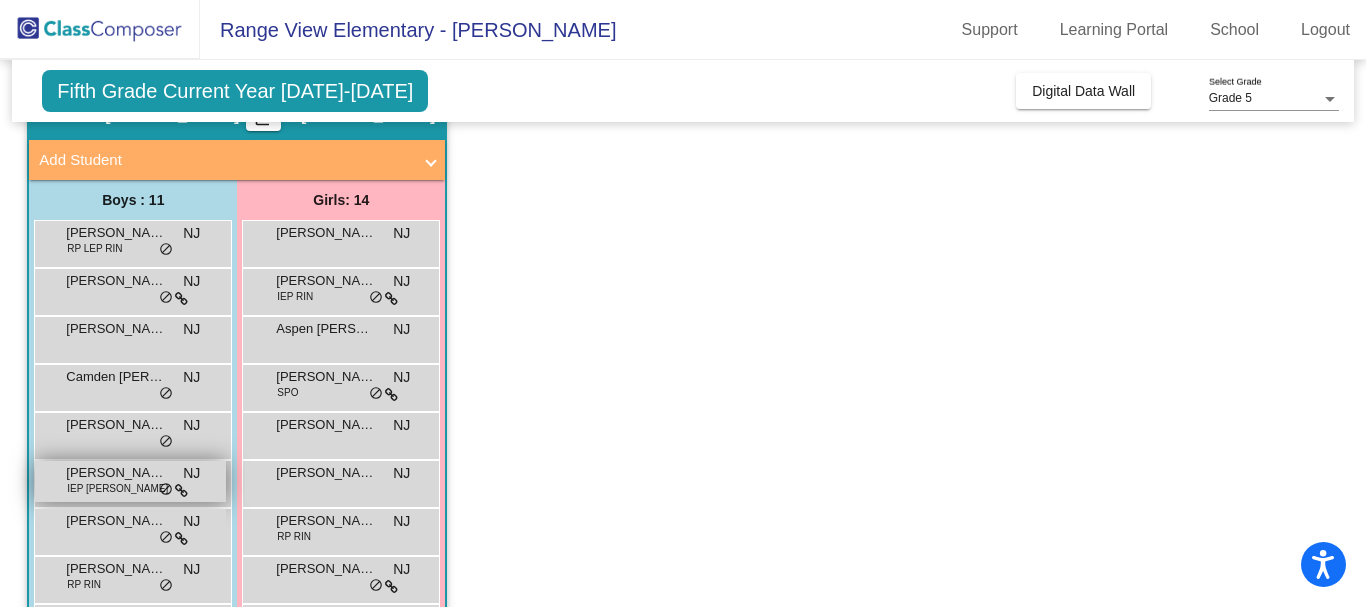 click on "Jeremiah Martinez" at bounding box center [116, 473] 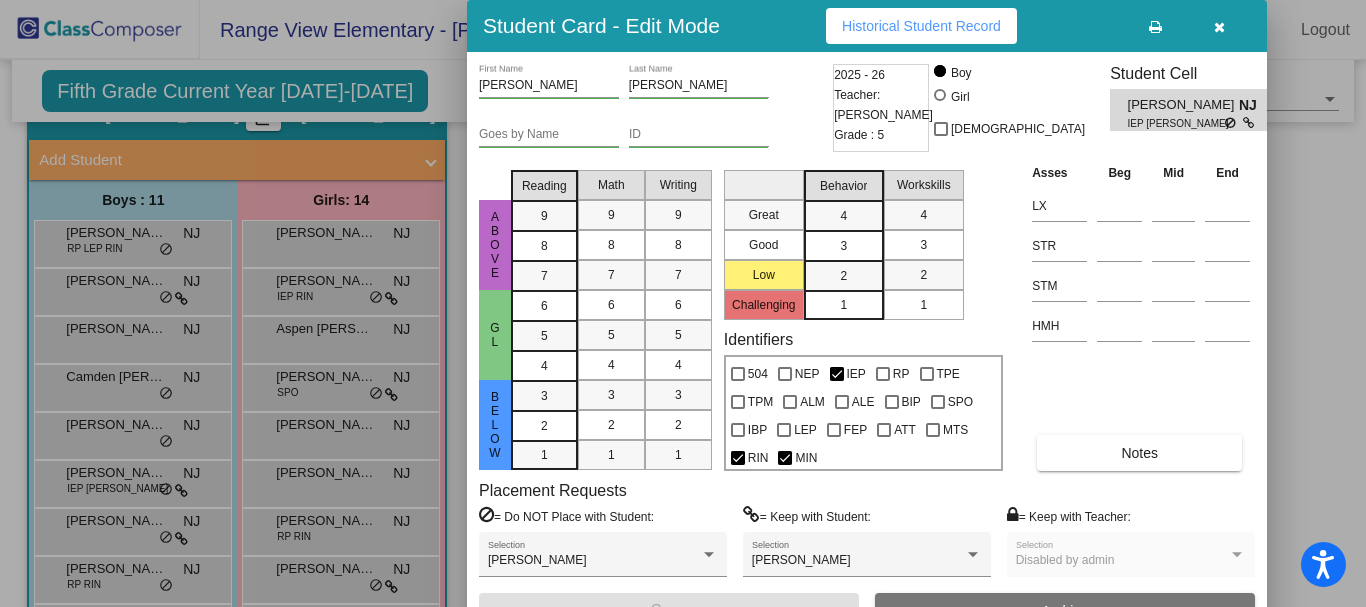 click at bounding box center [1219, 27] 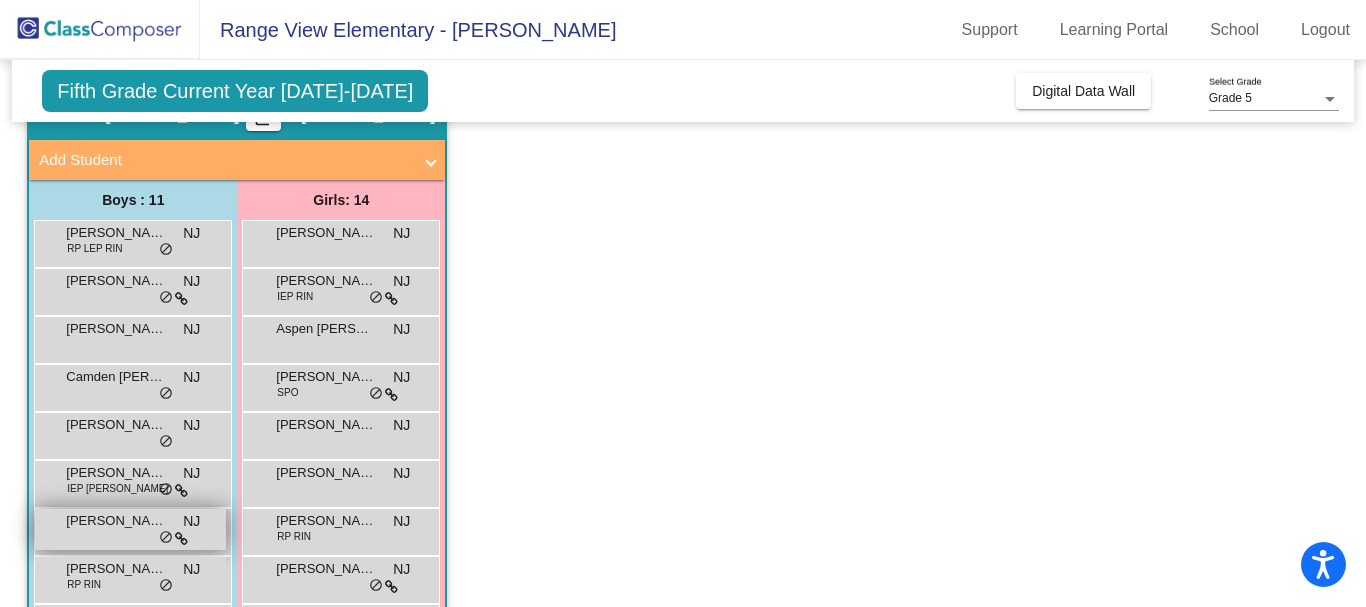 click on "Llewyn Nelson" at bounding box center [116, 521] 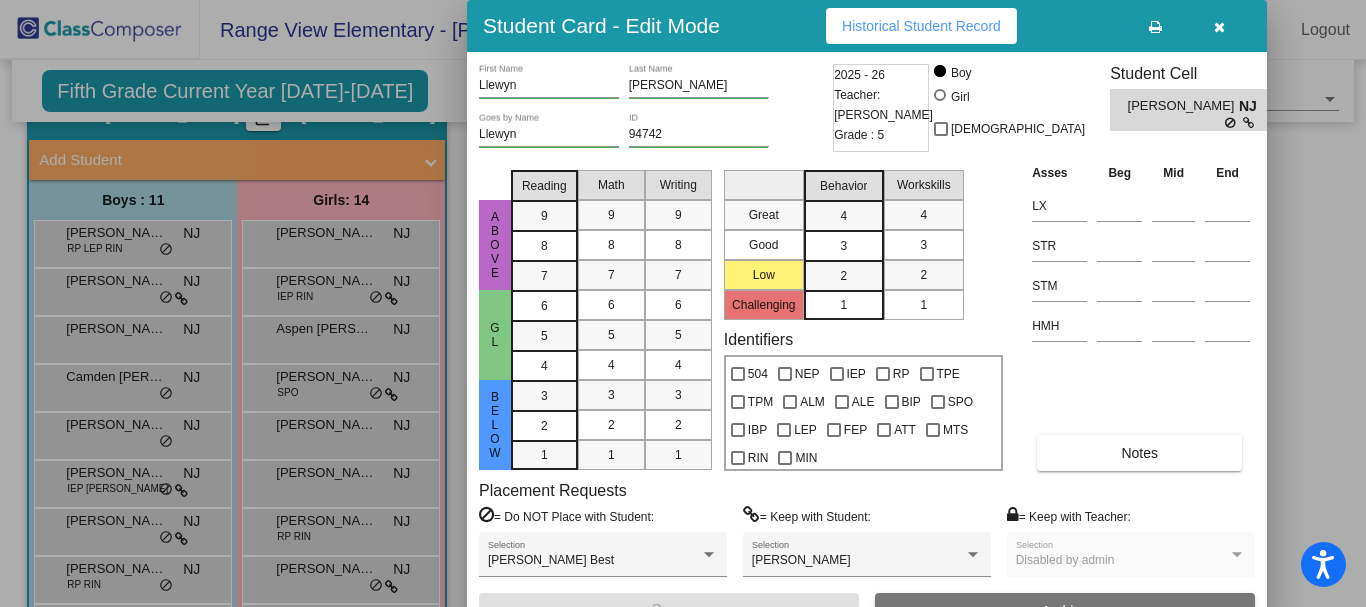 click on "Historical Student Record" at bounding box center [921, 26] 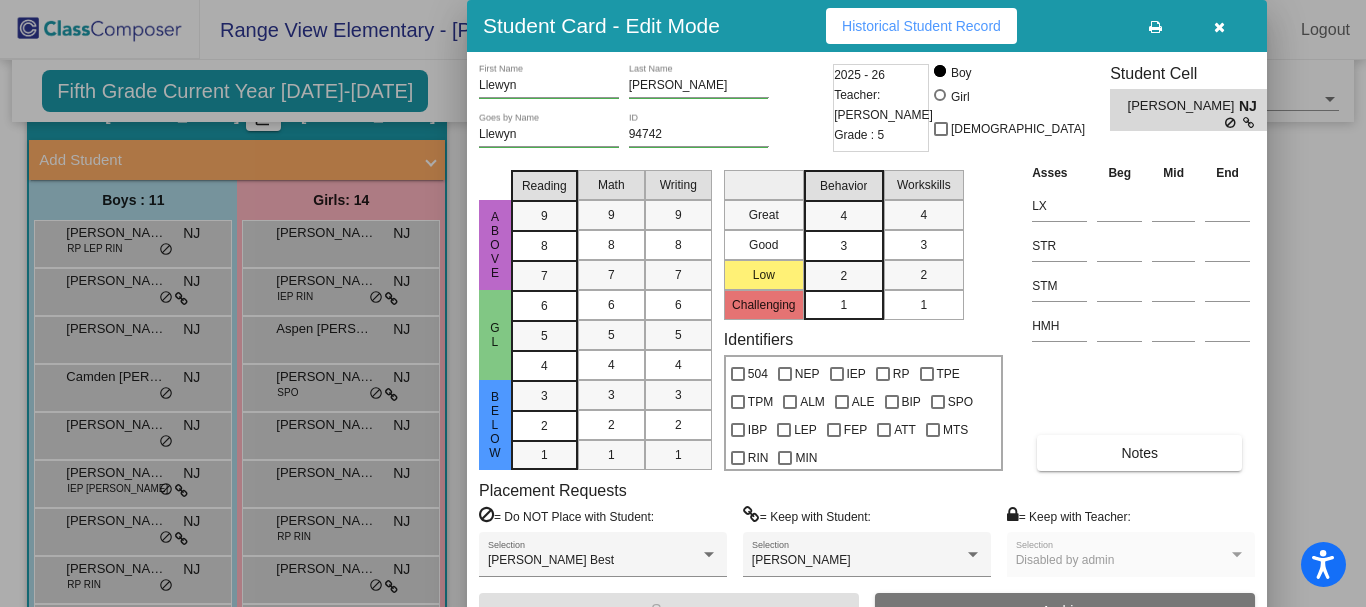 click at bounding box center (1219, 26) 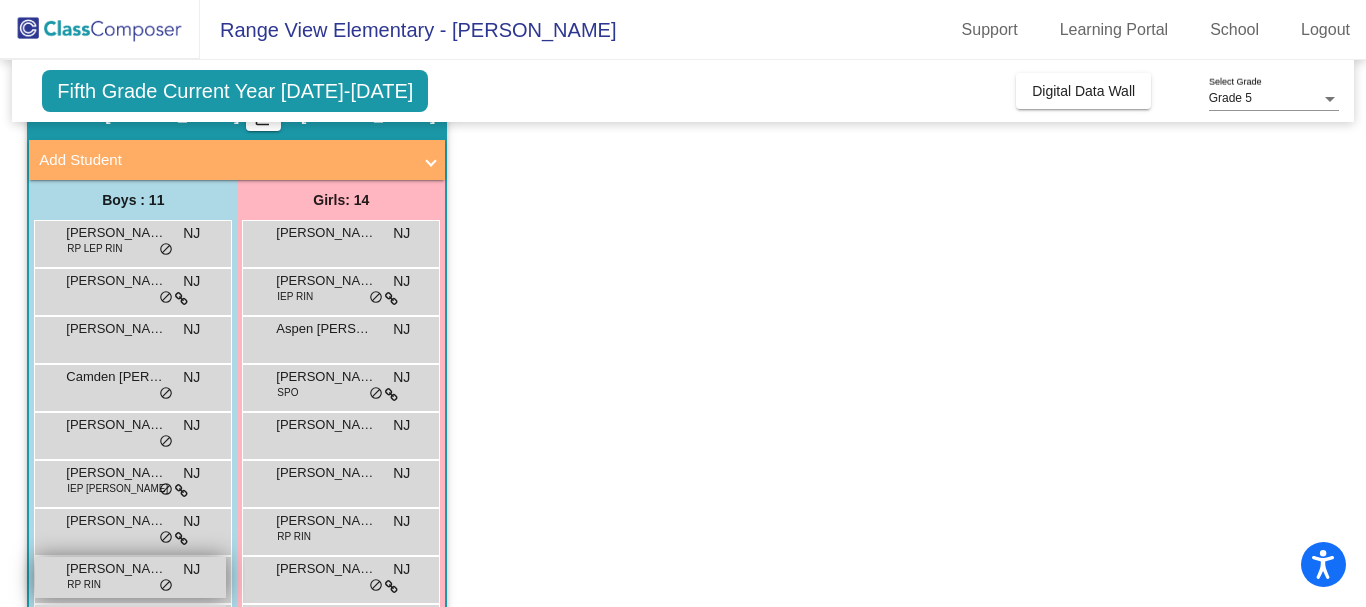 click on "Maximus Garcia" at bounding box center (116, 569) 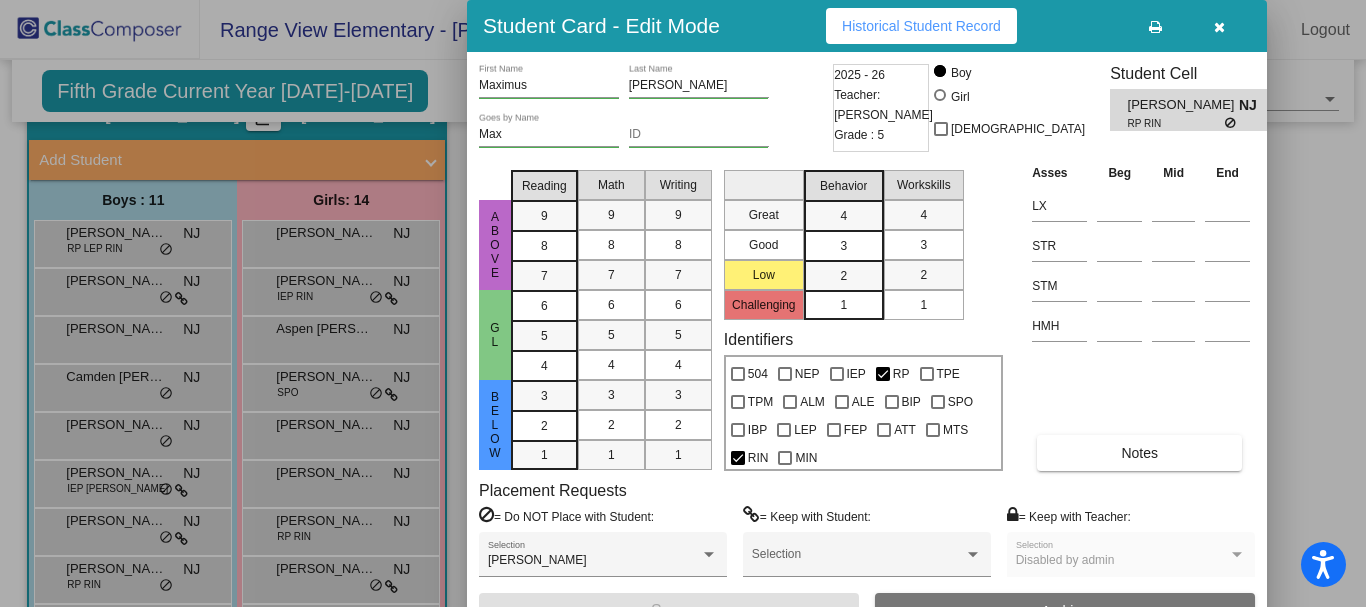click on "Historical Student Record" at bounding box center (921, 26) 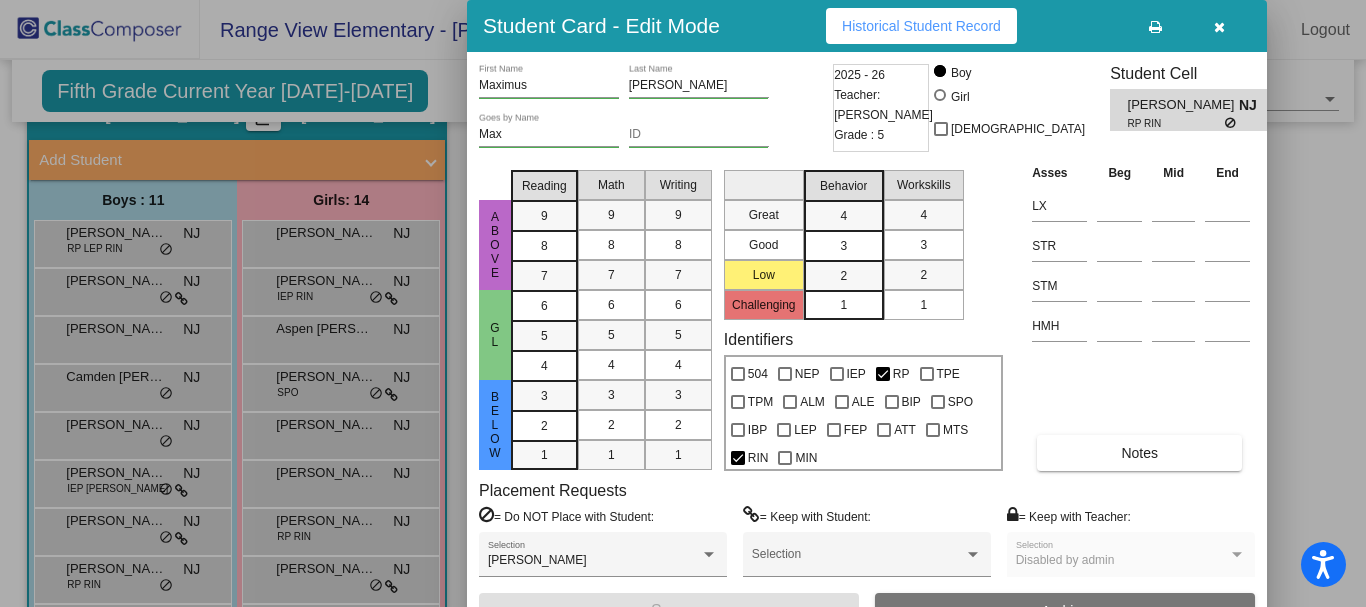 click at bounding box center (1219, 27) 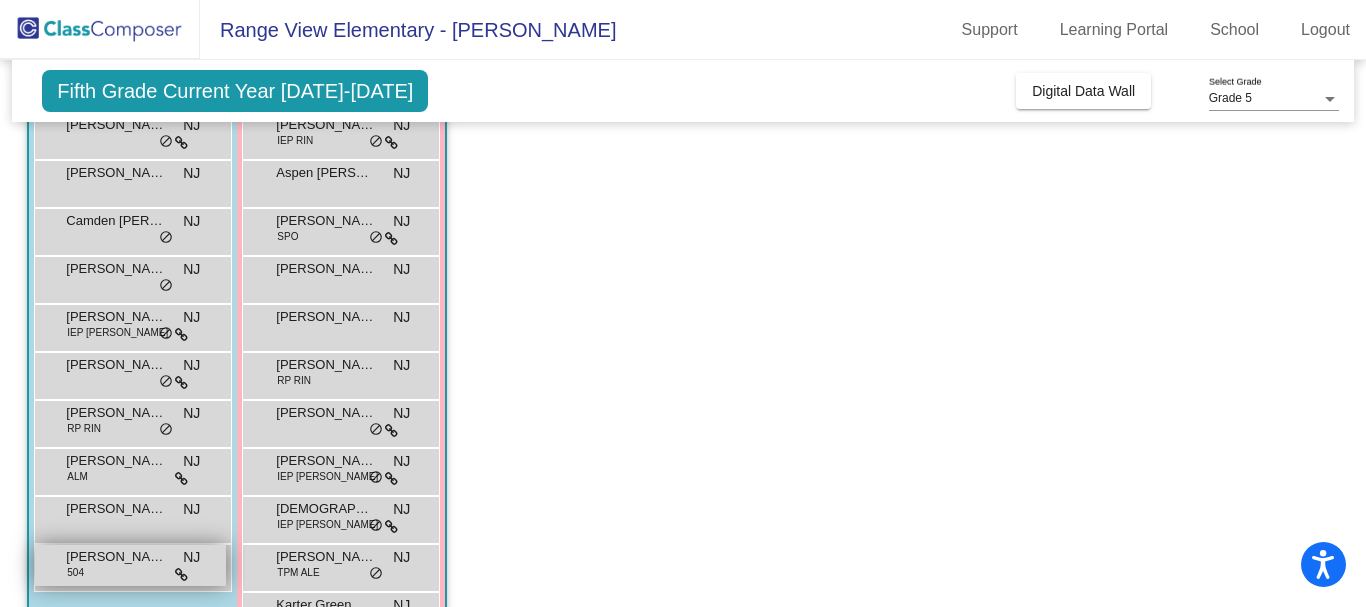 scroll, scrollTop: 300, scrollLeft: 0, axis: vertical 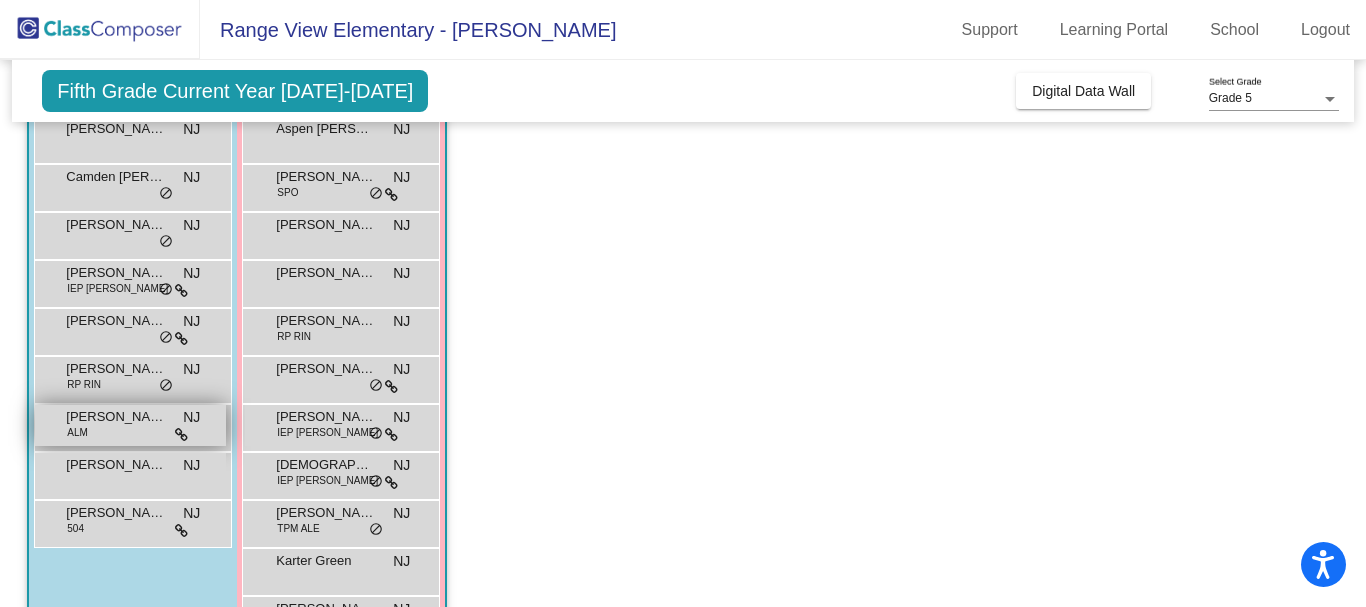 click on "Oliver Kantor ALM NJ lock do_not_disturb_alt" at bounding box center [130, 425] 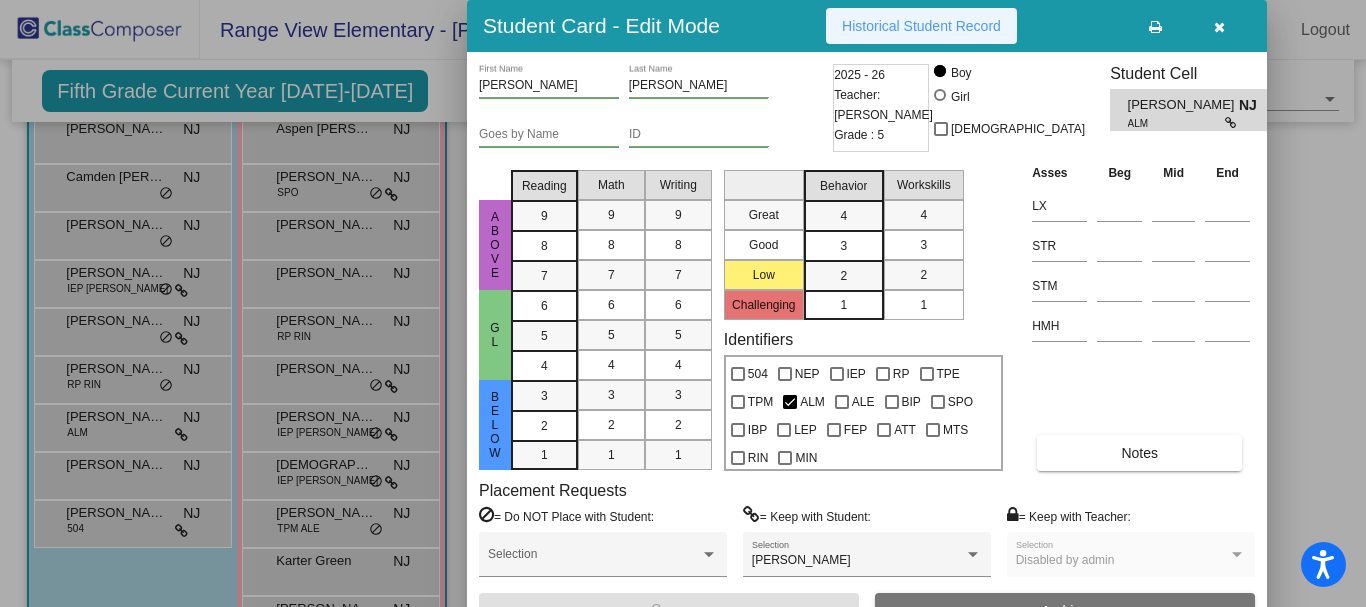click on "Historical Student Record" at bounding box center [921, 26] 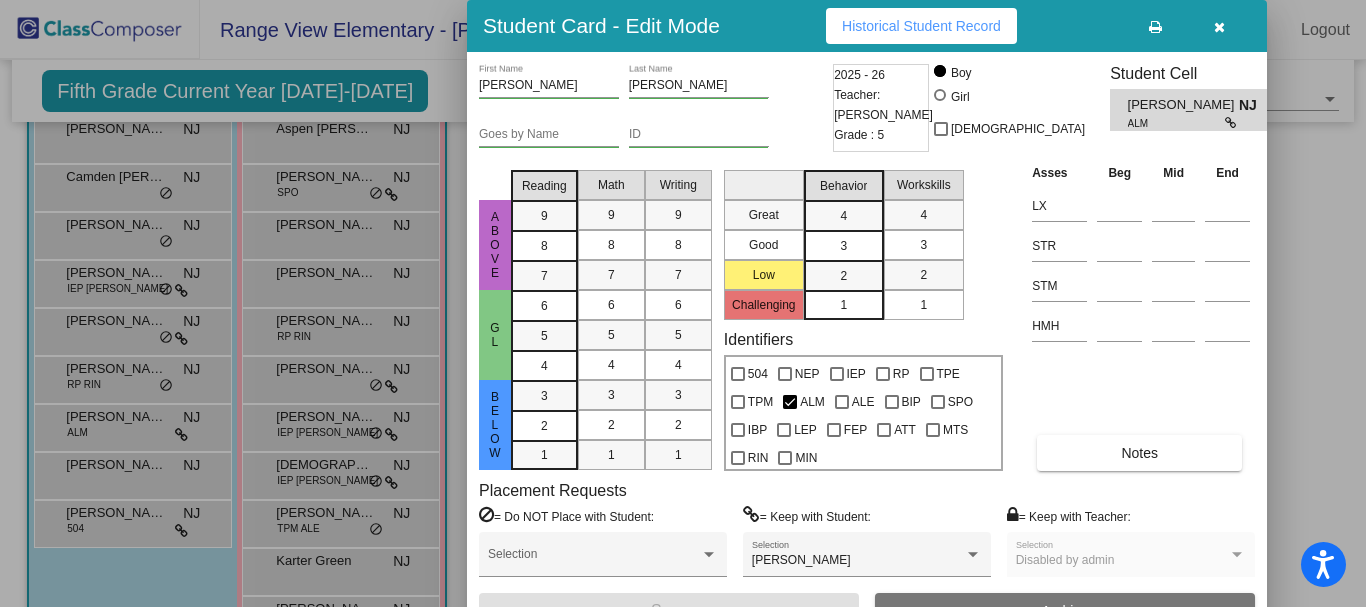 click at bounding box center [1219, 26] 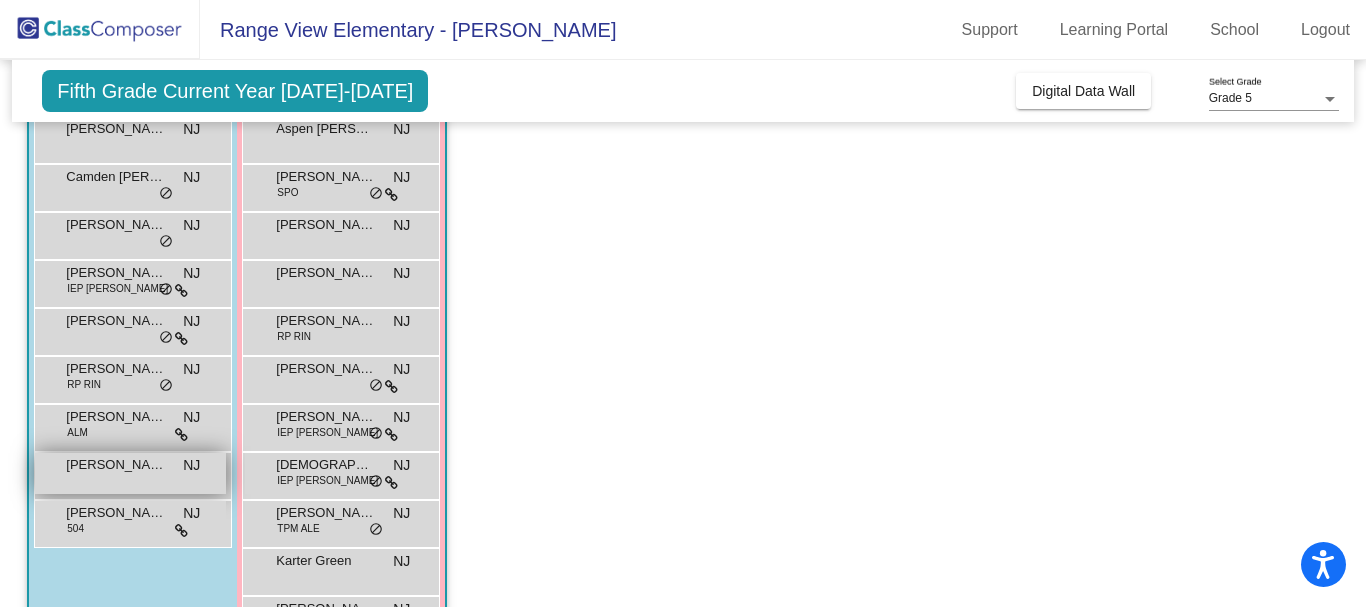click on "Patrick Hoyle NJ lock do_not_disturb_alt" at bounding box center [130, 473] 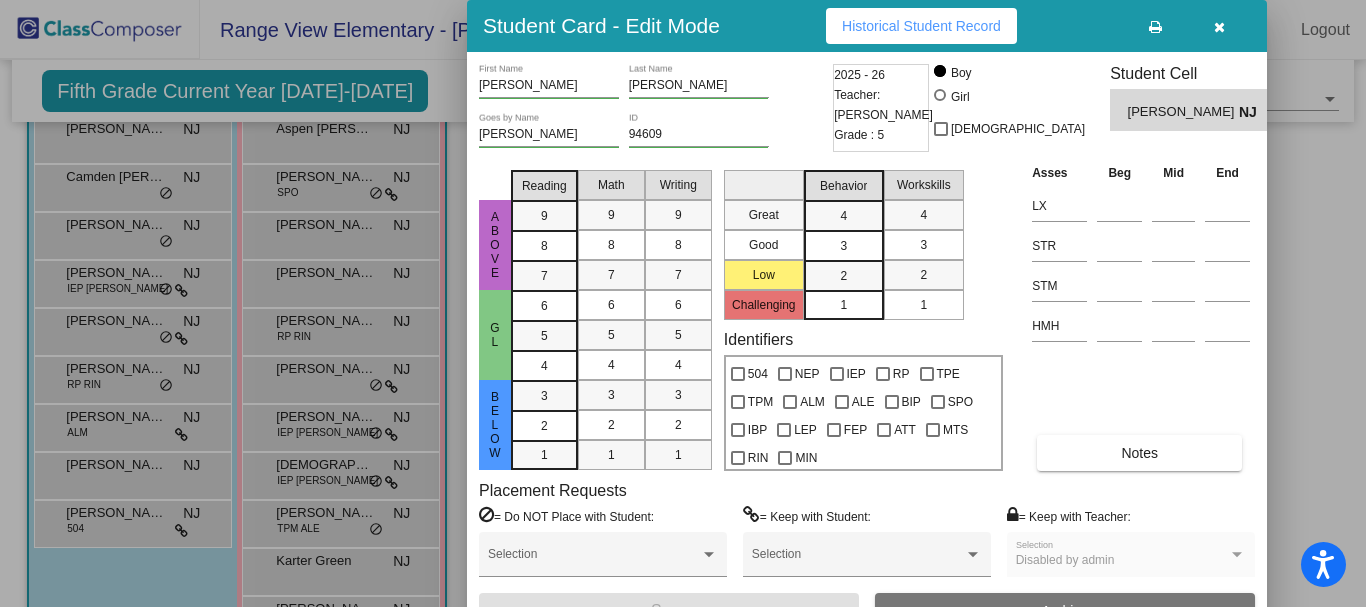 click on "Historical Student Record" at bounding box center [921, 26] 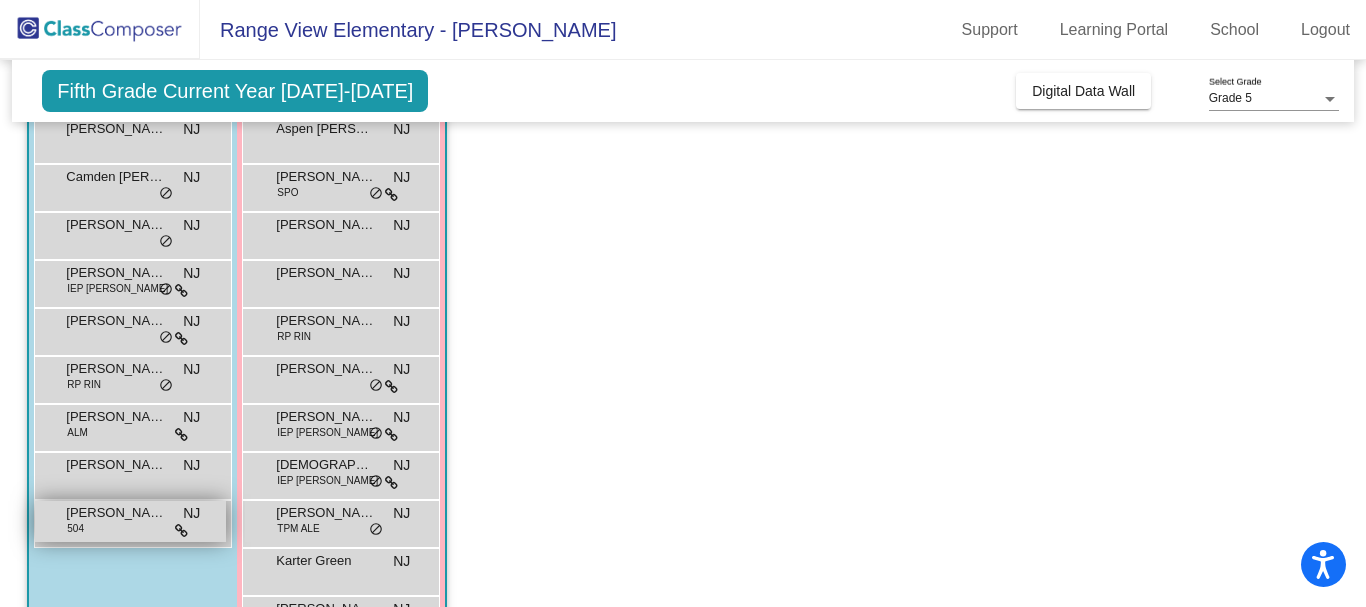 click on "Robert Miles 504 NJ lock do_not_disturb_alt" at bounding box center (130, 521) 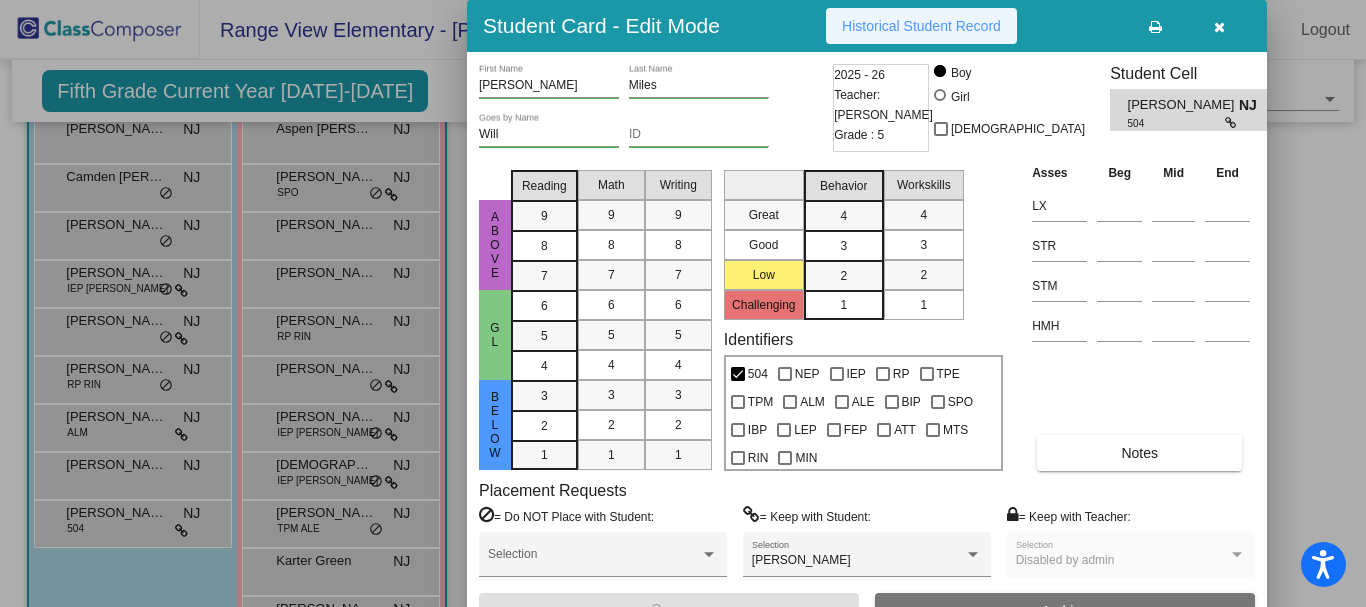 click on "Historical Student Record" at bounding box center (921, 26) 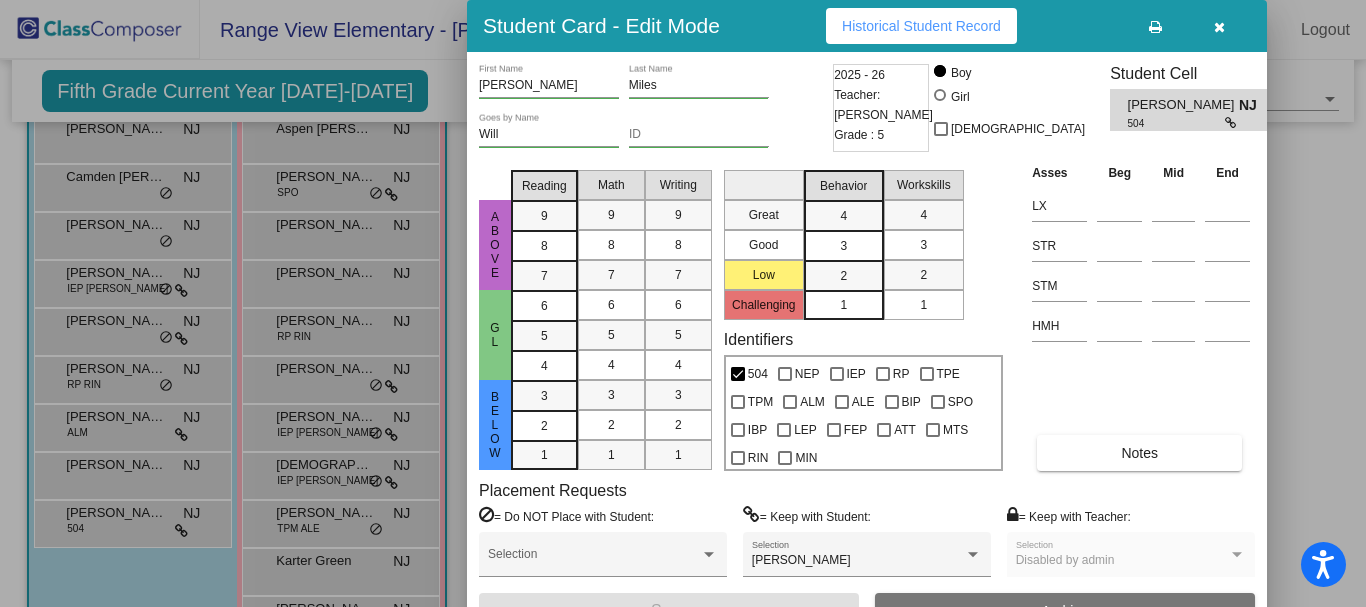 click at bounding box center [683, 303] 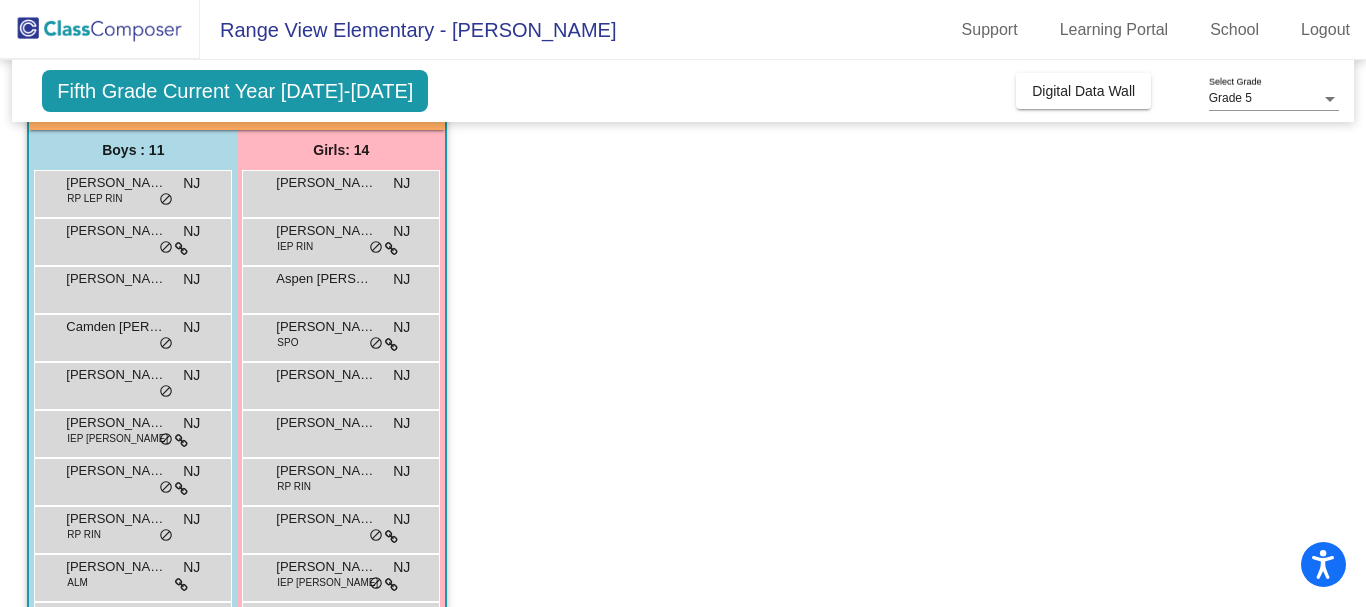 scroll, scrollTop: 0, scrollLeft: 0, axis: both 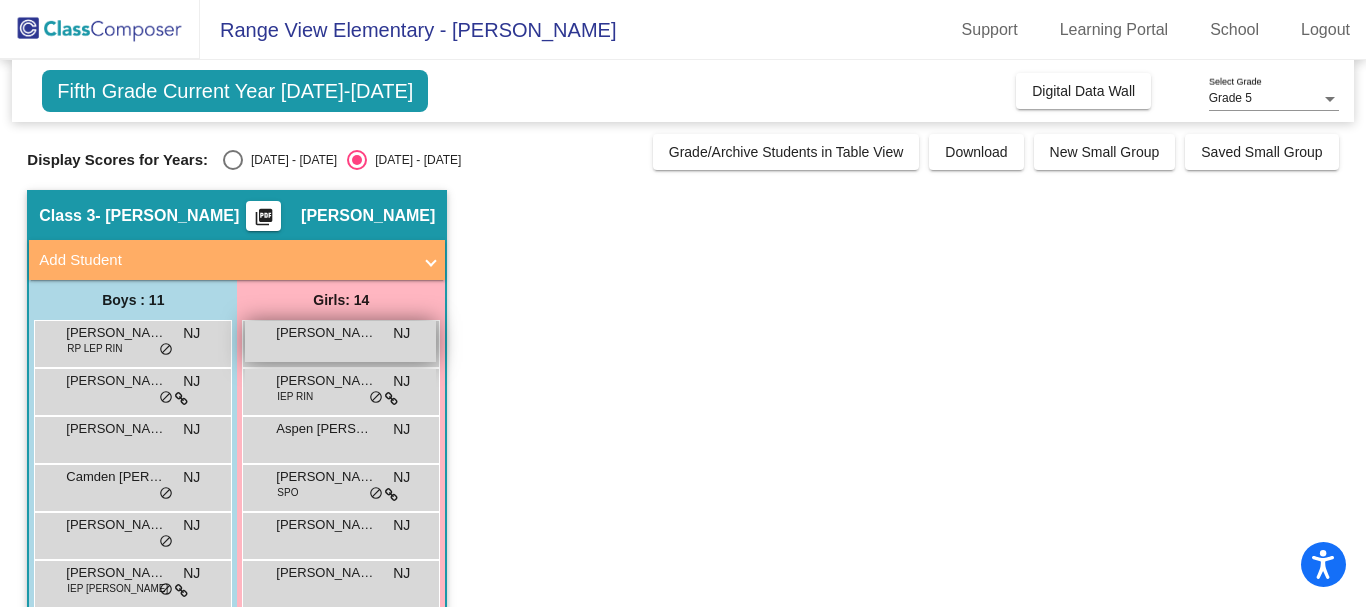 click on "Adalee Ortivez NJ lock do_not_disturb_alt" at bounding box center [340, 341] 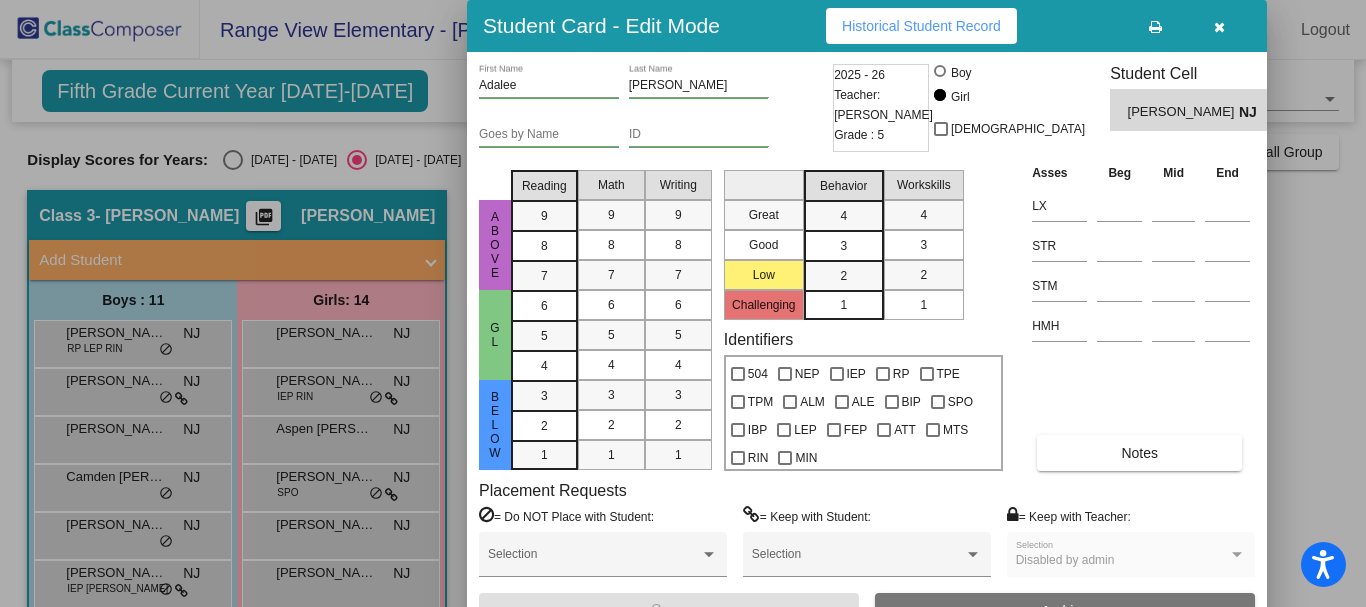click on "Historical Student Record" at bounding box center (921, 26) 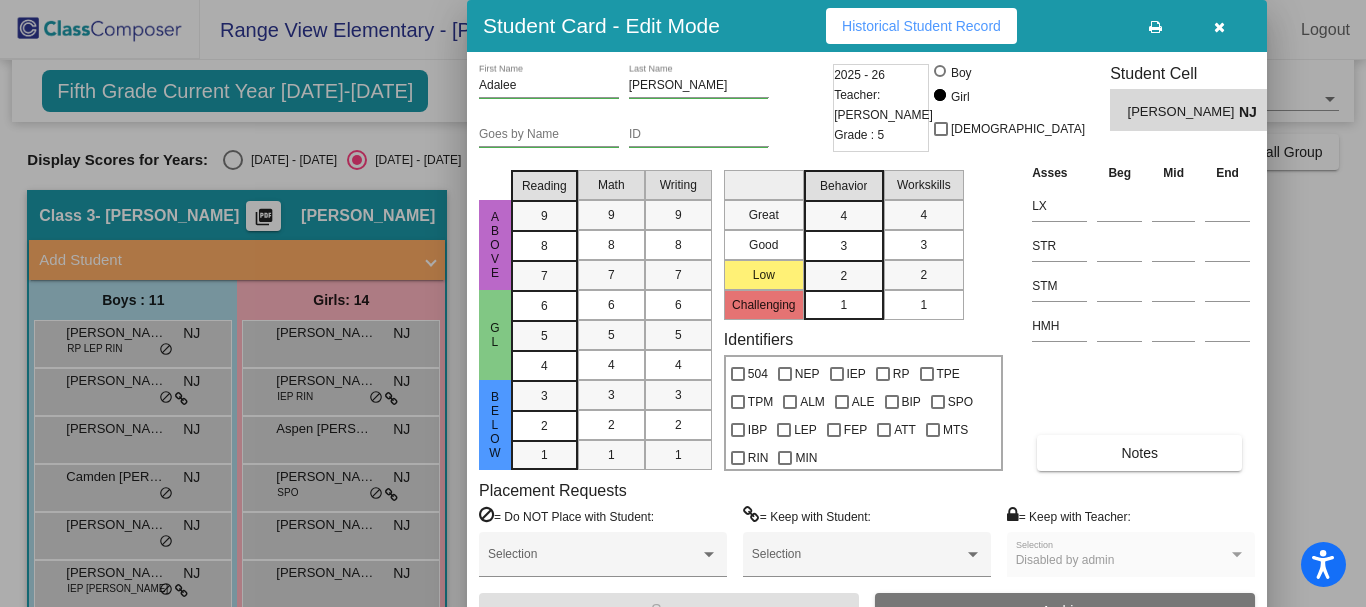 click at bounding box center [1219, 26] 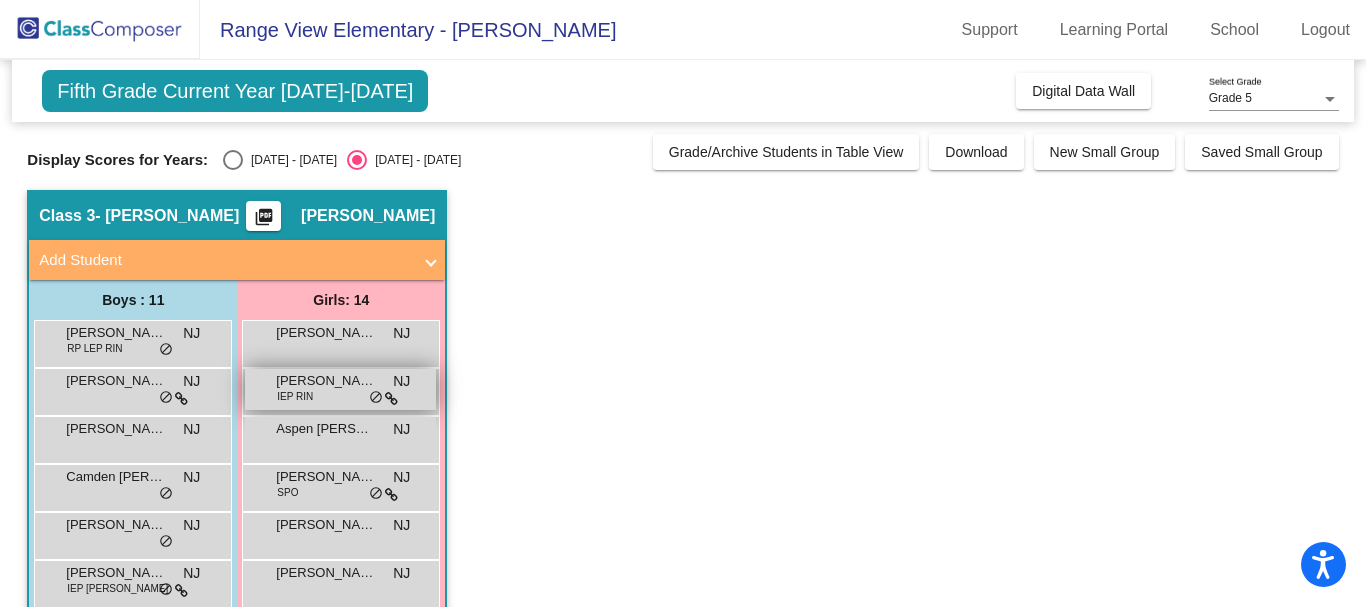 click on "Addison Kidd" at bounding box center [326, 381] 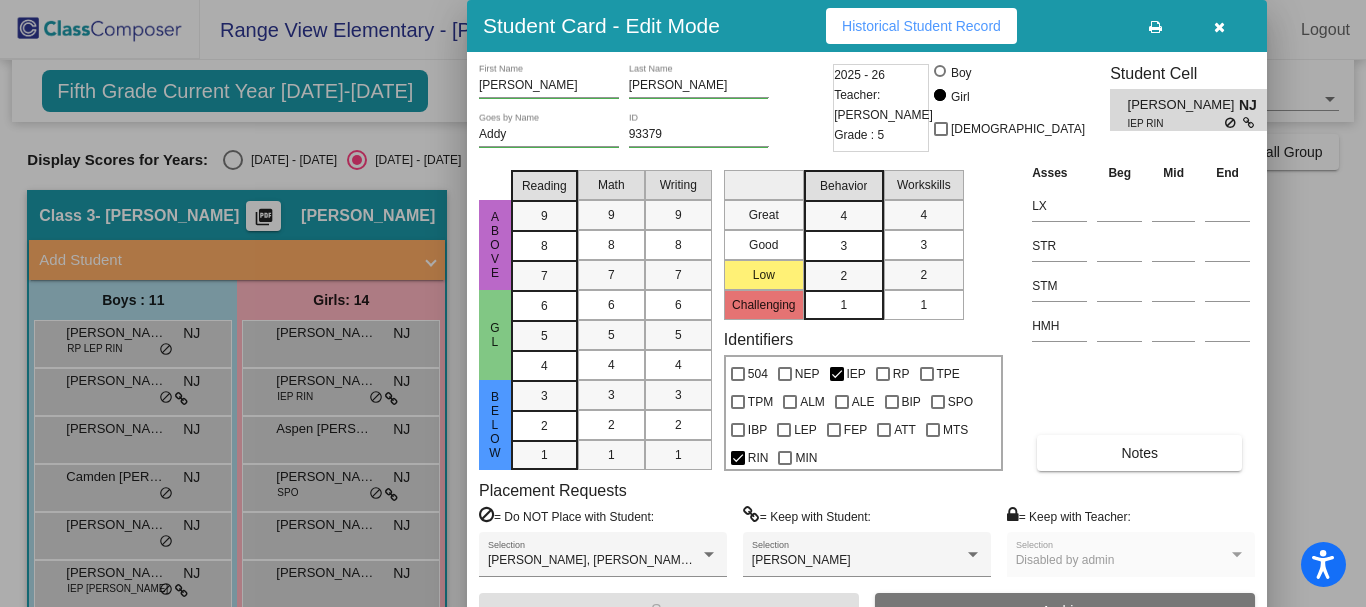 click on "Historical Student Record" at bounding box center [921, 26] 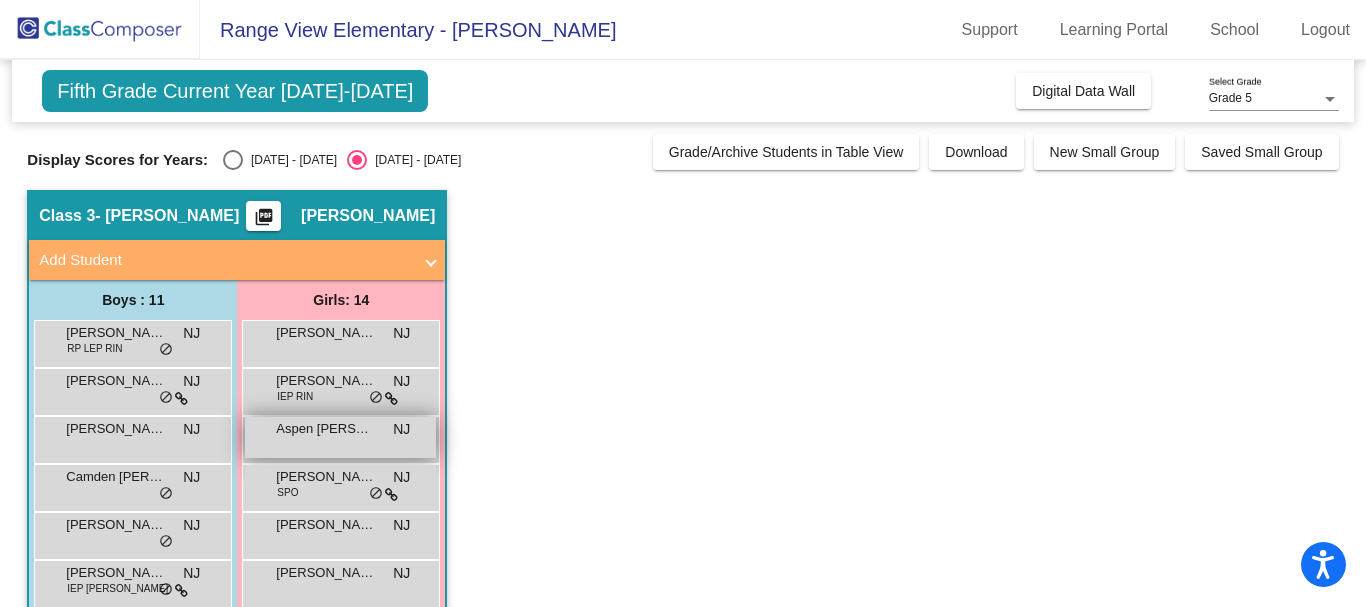 click on "Aspen Sturch" at bounding box center (326, 429) 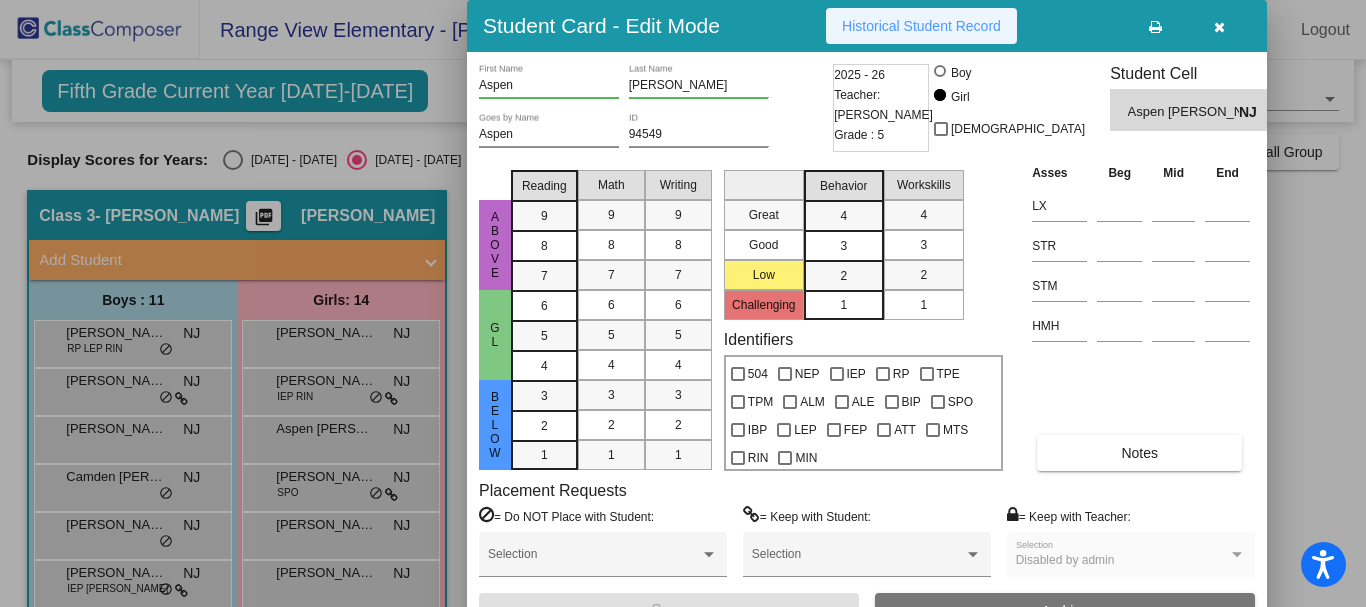 click on "Historical Student Record" at bounding box center [921, 26] 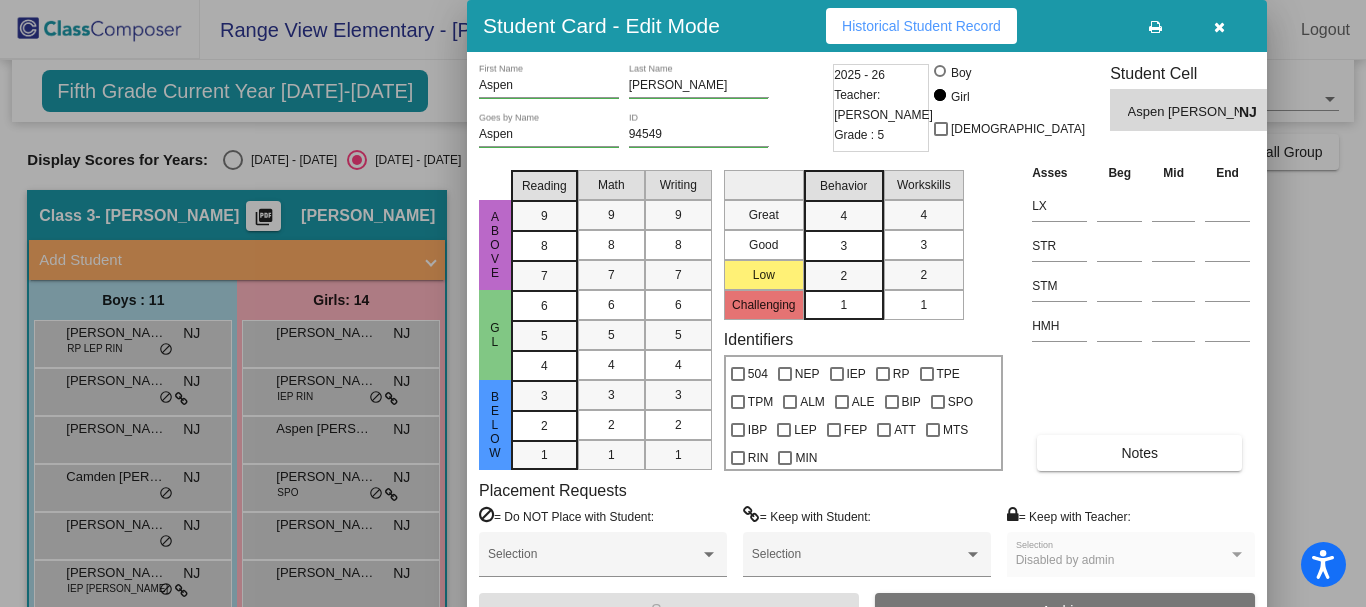 click at bounding box center [1219, 27] 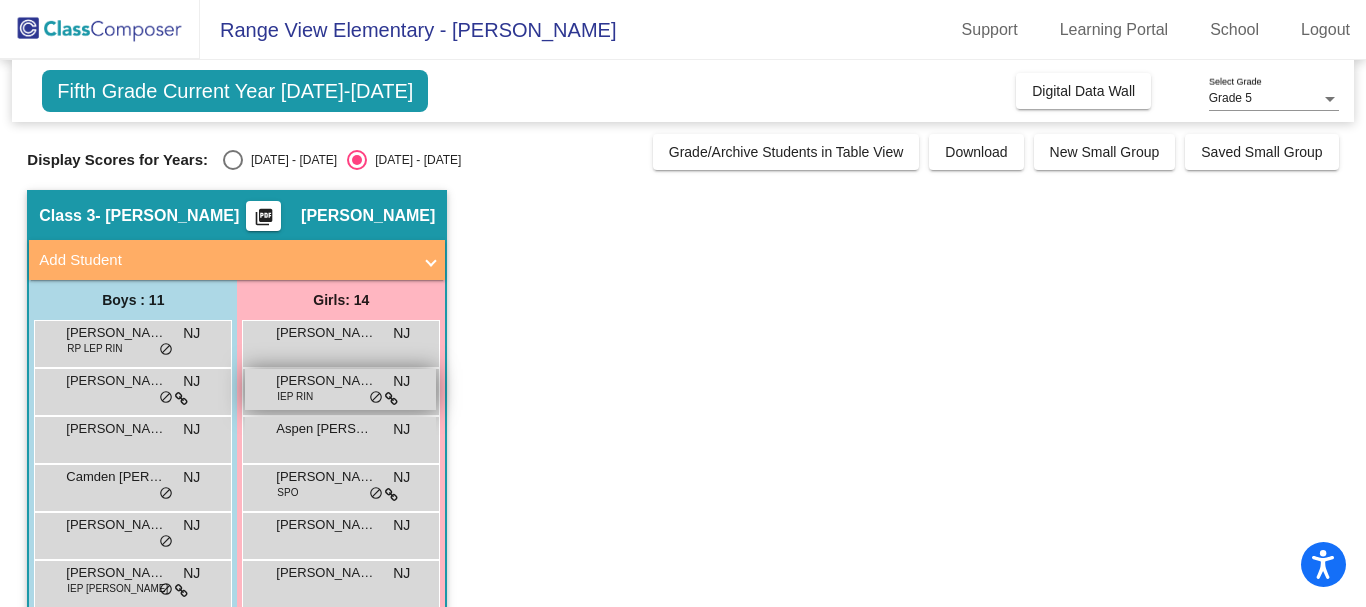 click on "Addison Kidd" at bounding box center [326, 381] 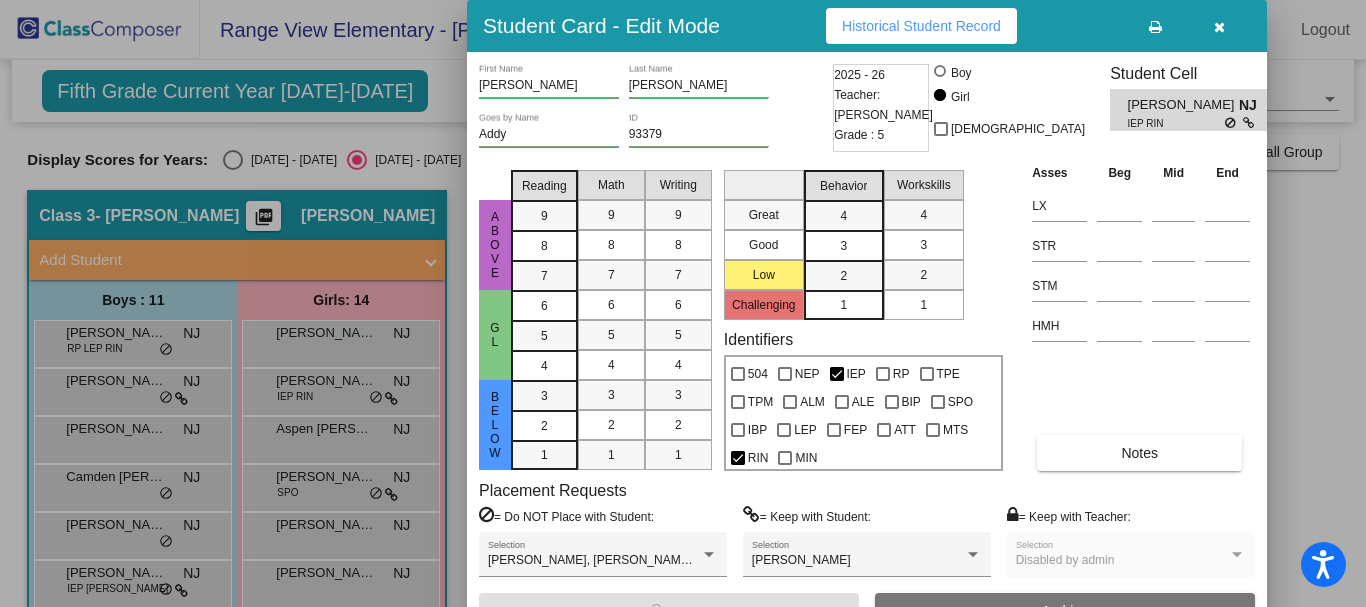 click at bounding box center (1219, 26) 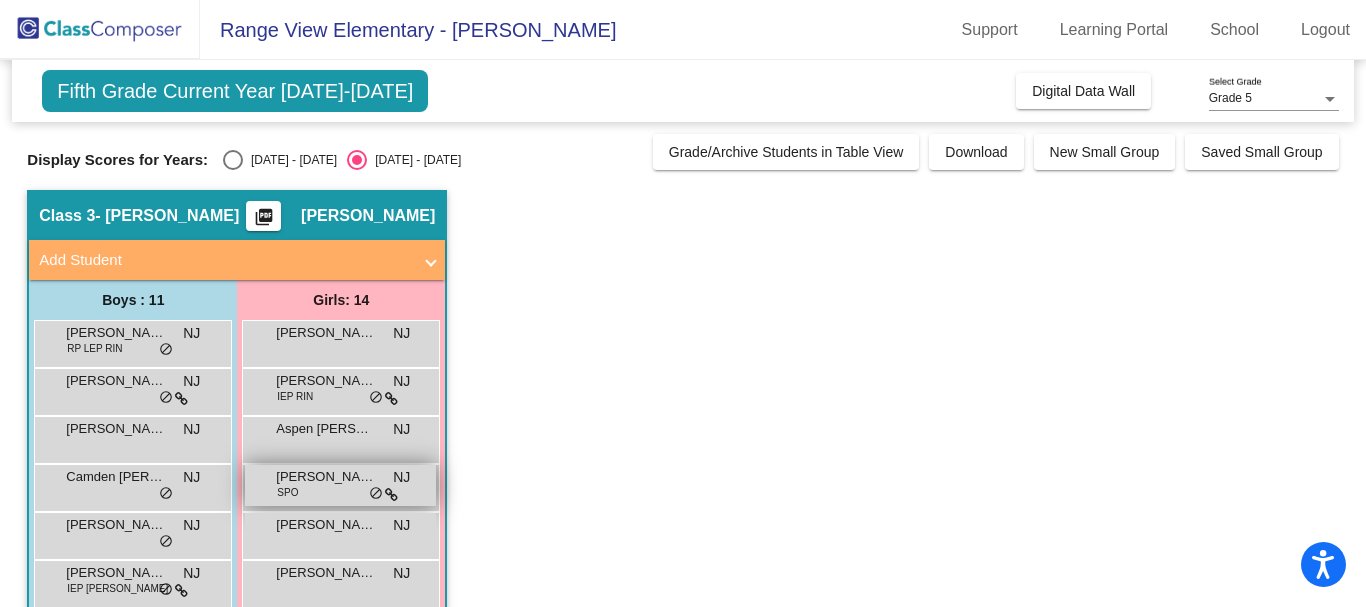 click on "Atly Bigler" at bounding box center [326, 477] 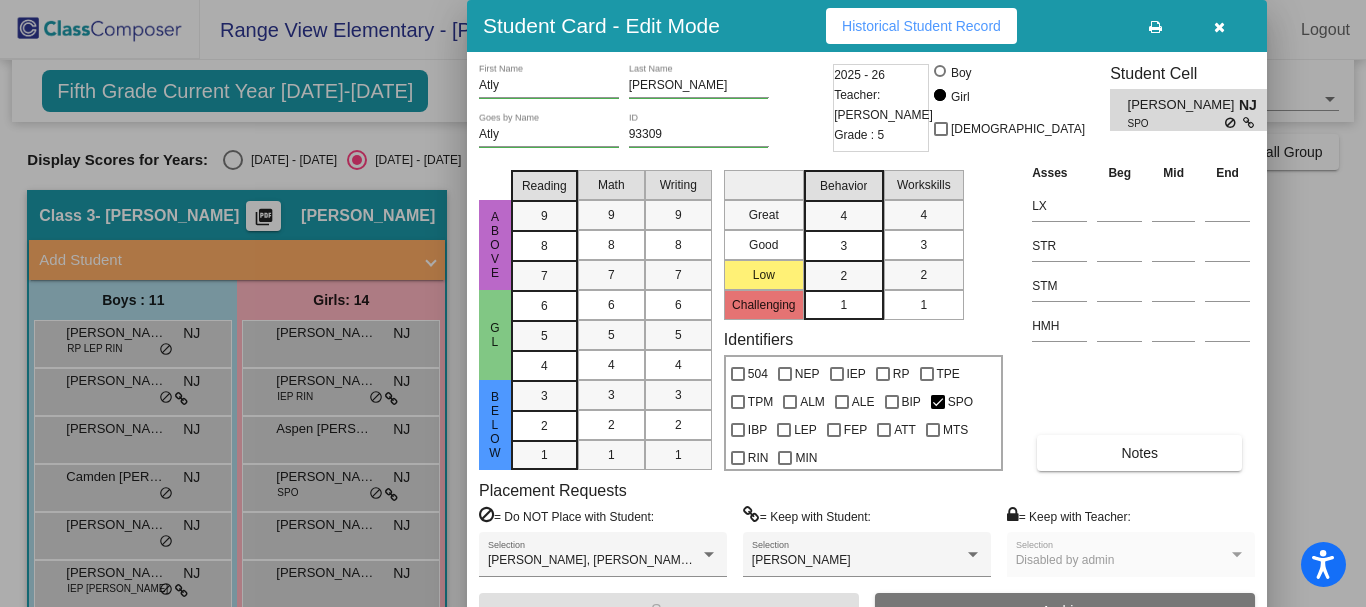 click on "Student Card - Edit Mode   Historical Student Record" at bounding box center (867, 26) 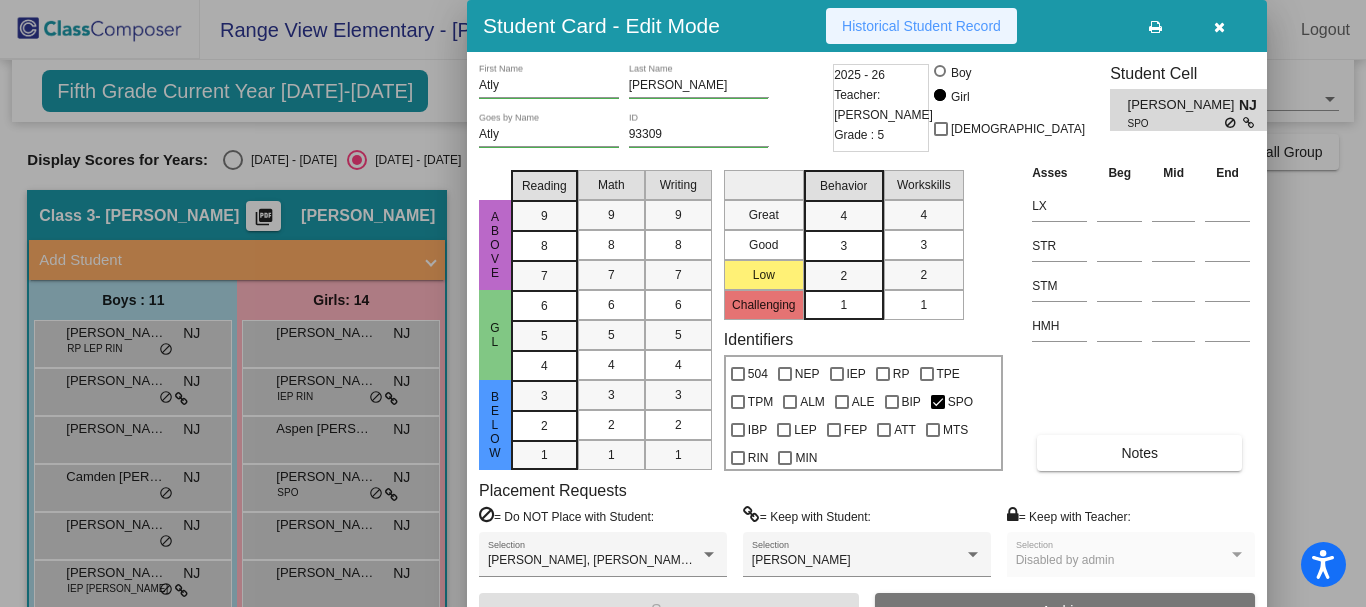 click on "Historical Student Record" at bounding box center (921, 26) 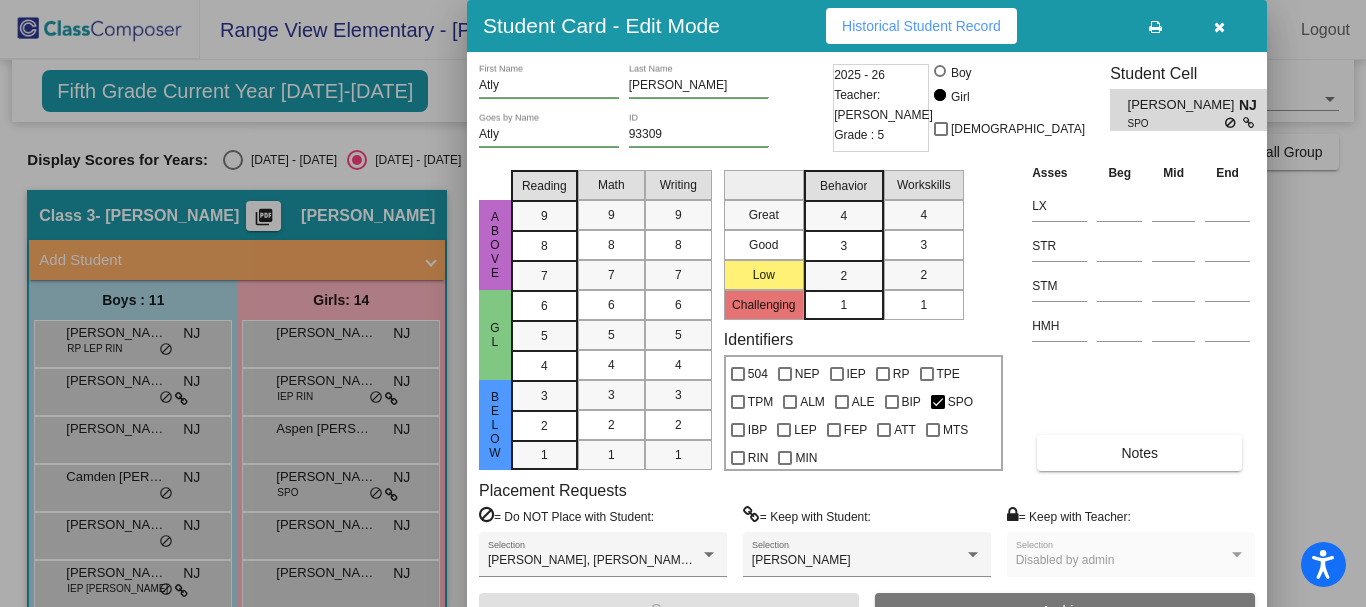 click at bounding box center [1219, 27] 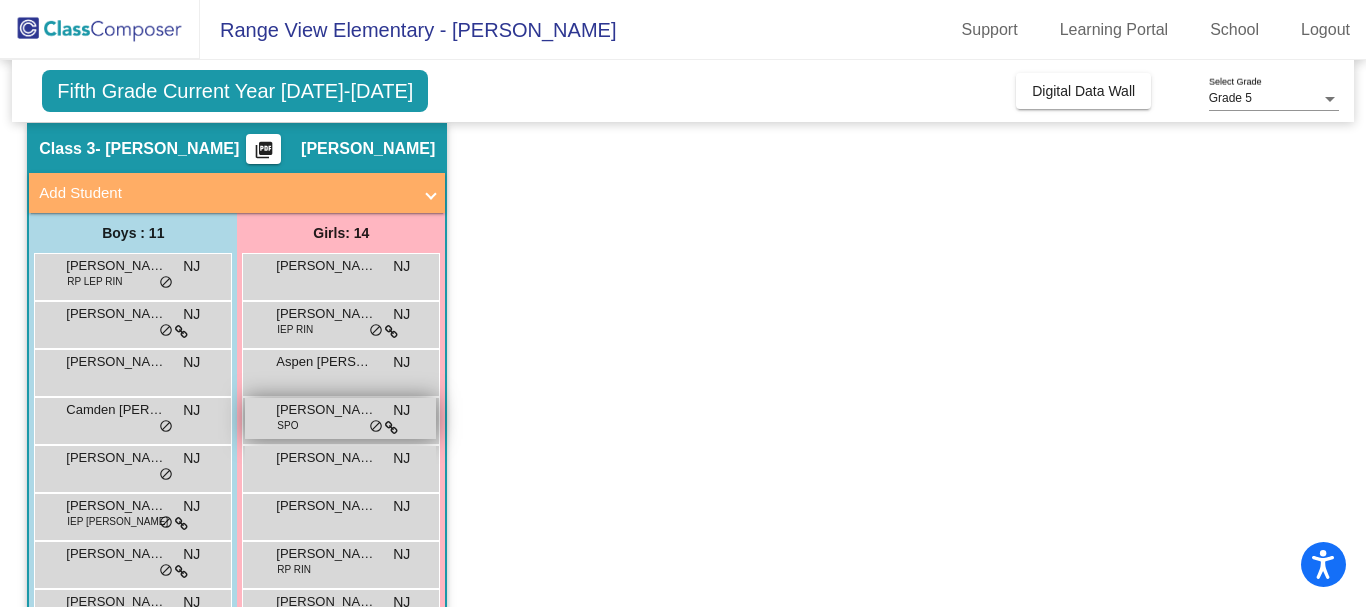 scroll, scrollTop: 100, scrollLeft: 0, axis: vertical 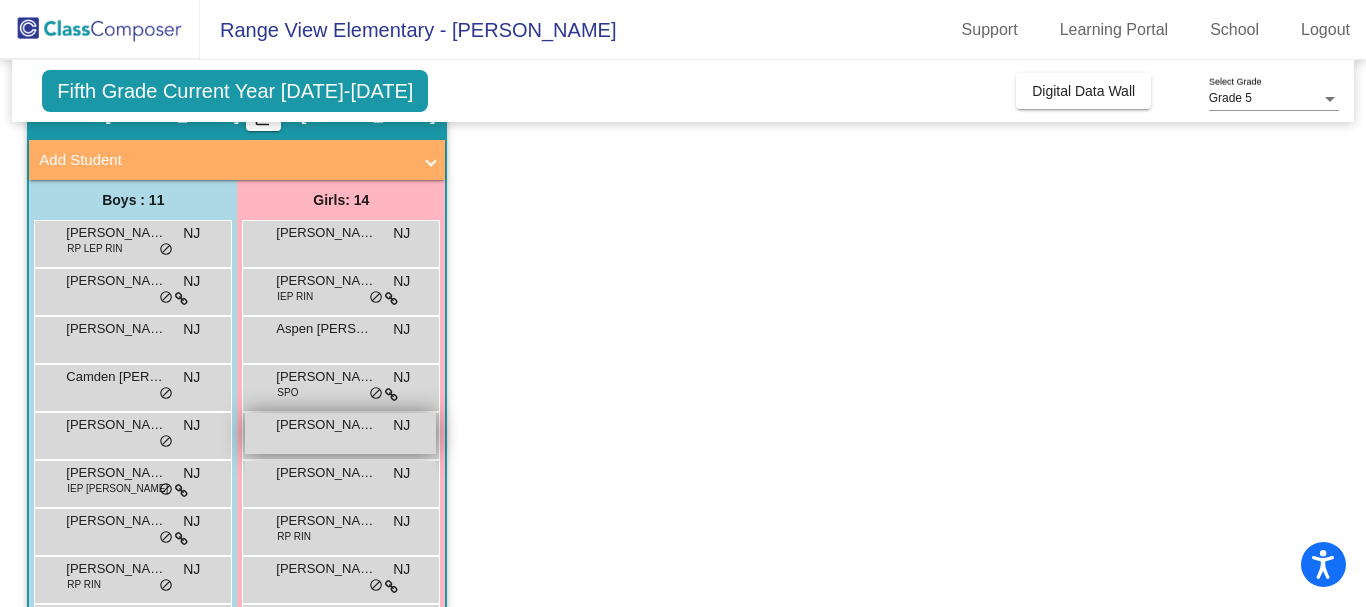 click on "Audrey Matzke" at bounding box center [326, 425] 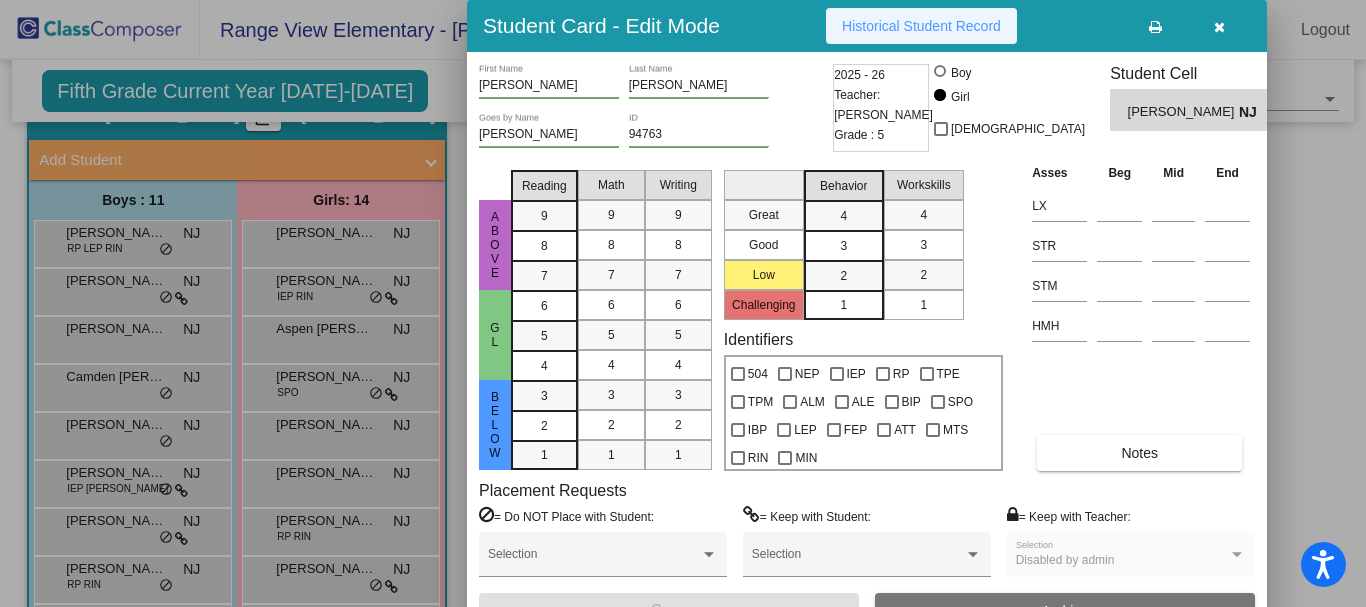 click on "Historical Student Record" at bounding box center [921, 26] 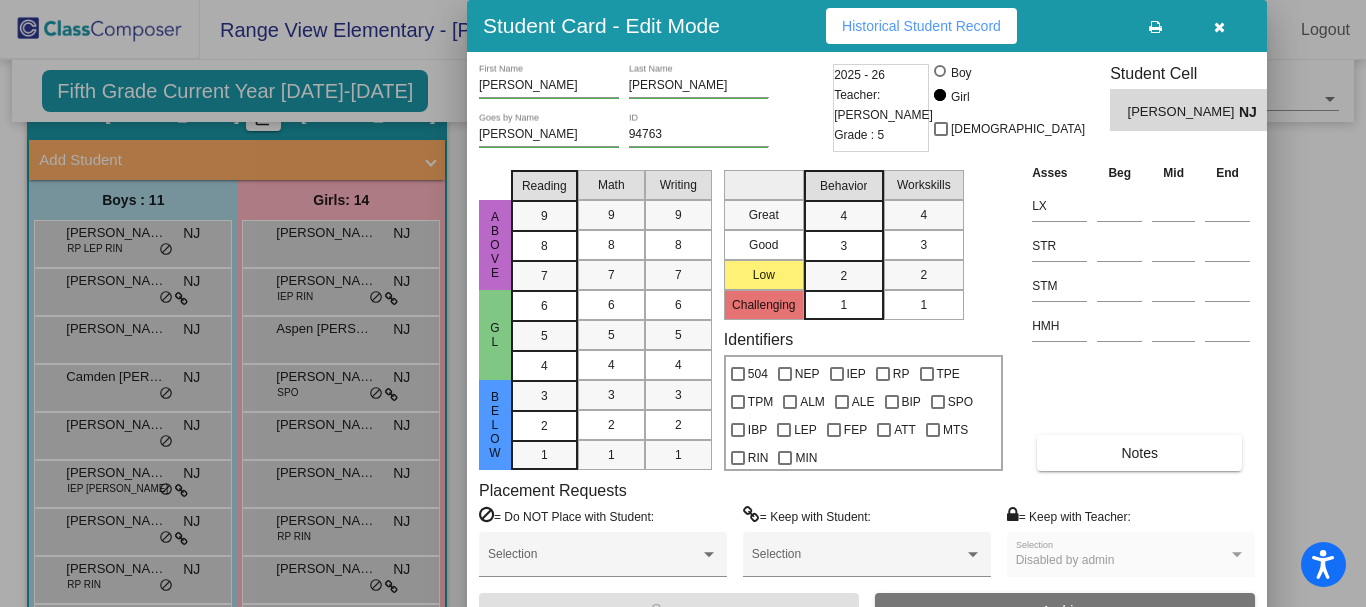 click at bounding box center (1219, 26) 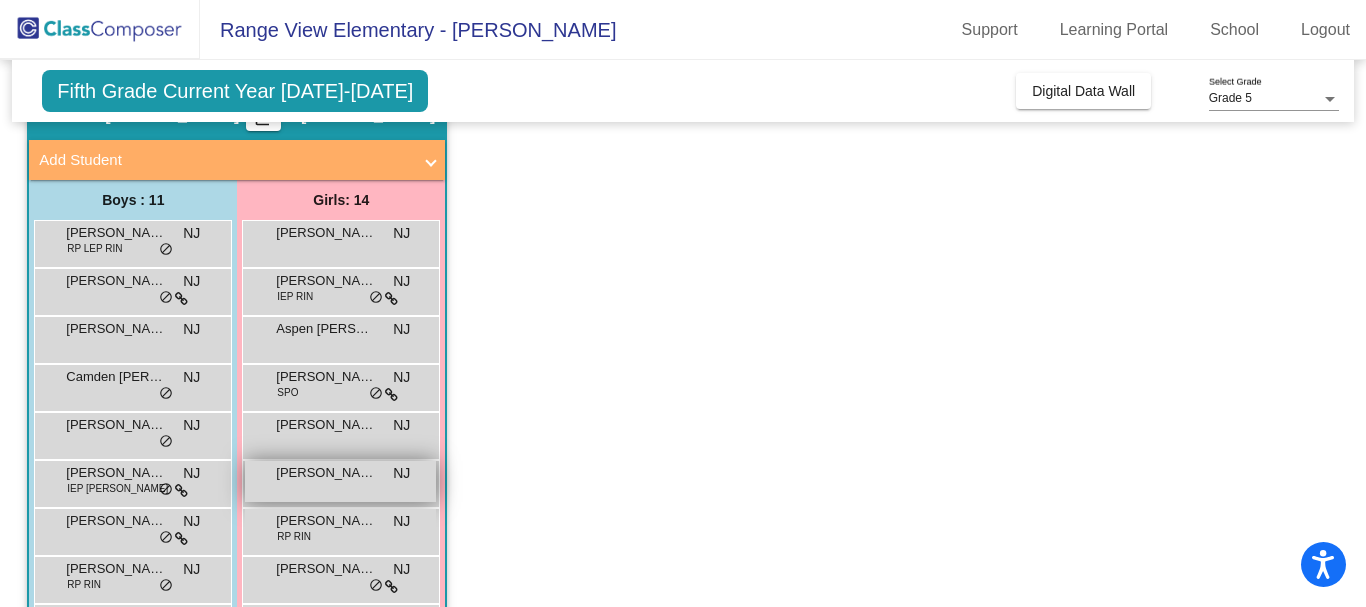 click on "Braylee Huhn" at bounding box center (326, 473) 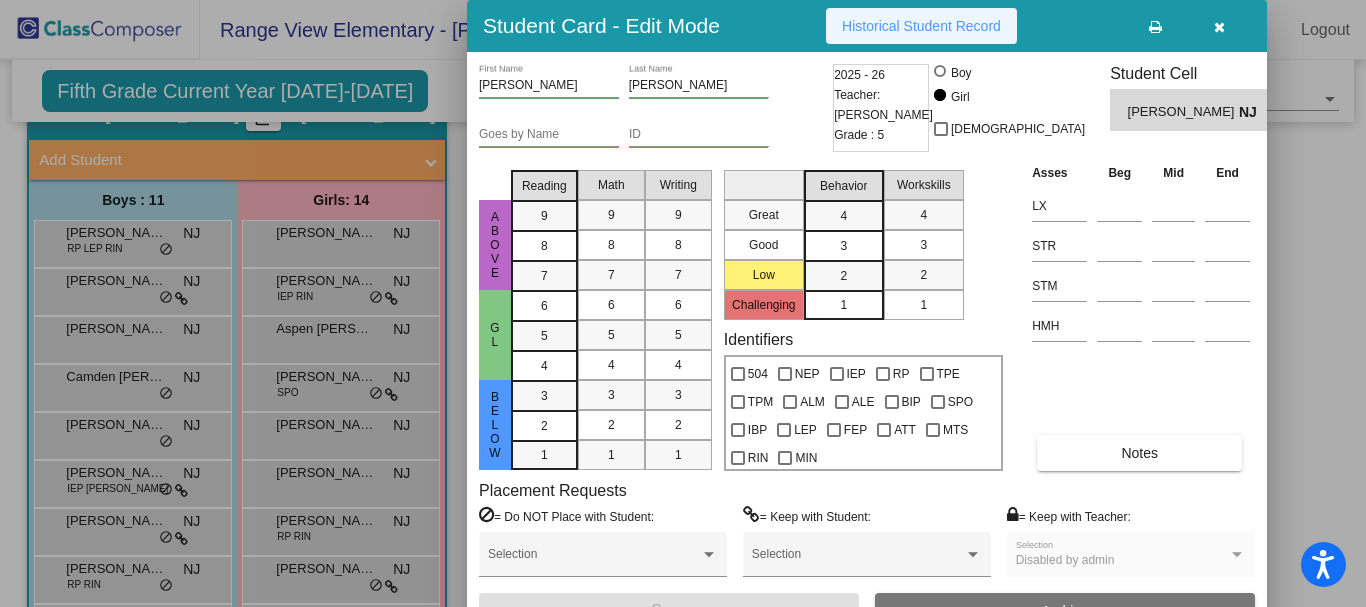 click on "Historical Student Record" at bounding box center [921, 26] 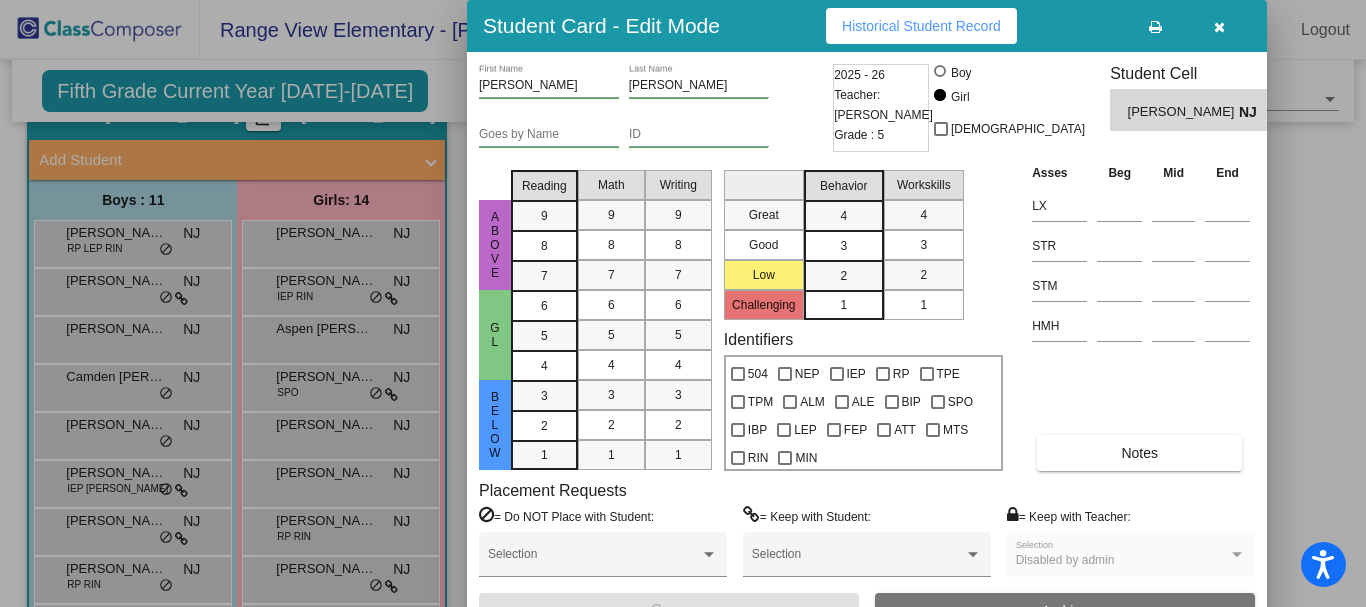 click at bounding box center (1219, 27) 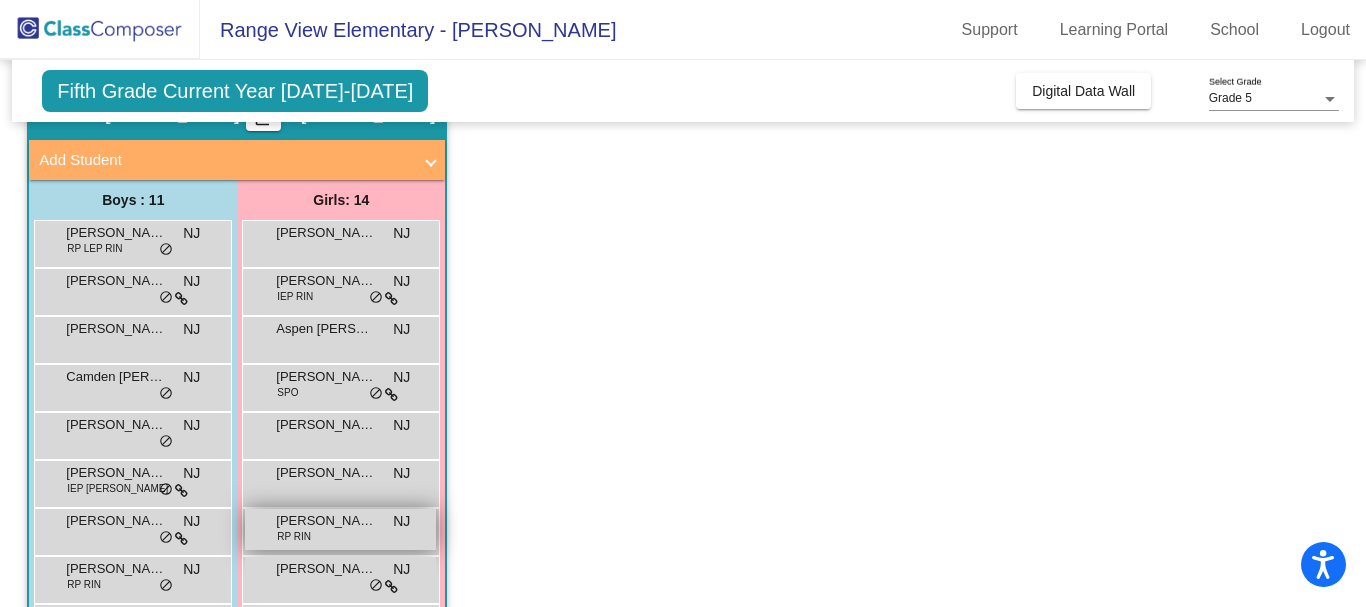click on "Claire Griffin" at bounding box center [326, 521] 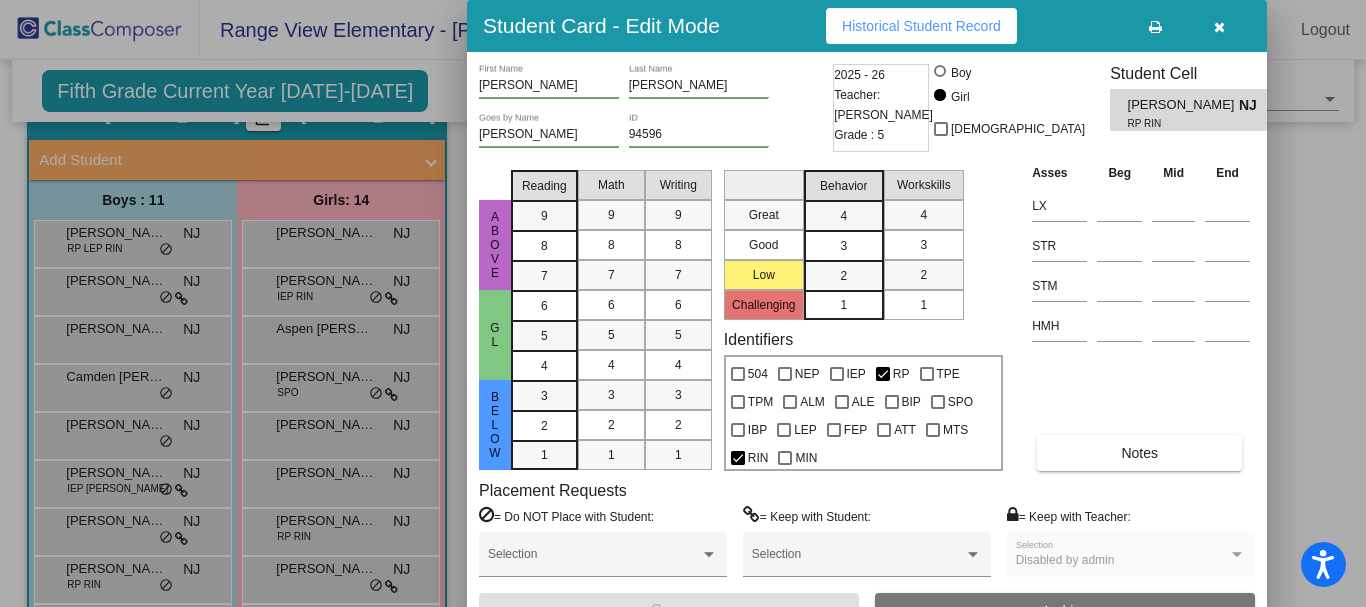 click at bounding box center [1219, 27] 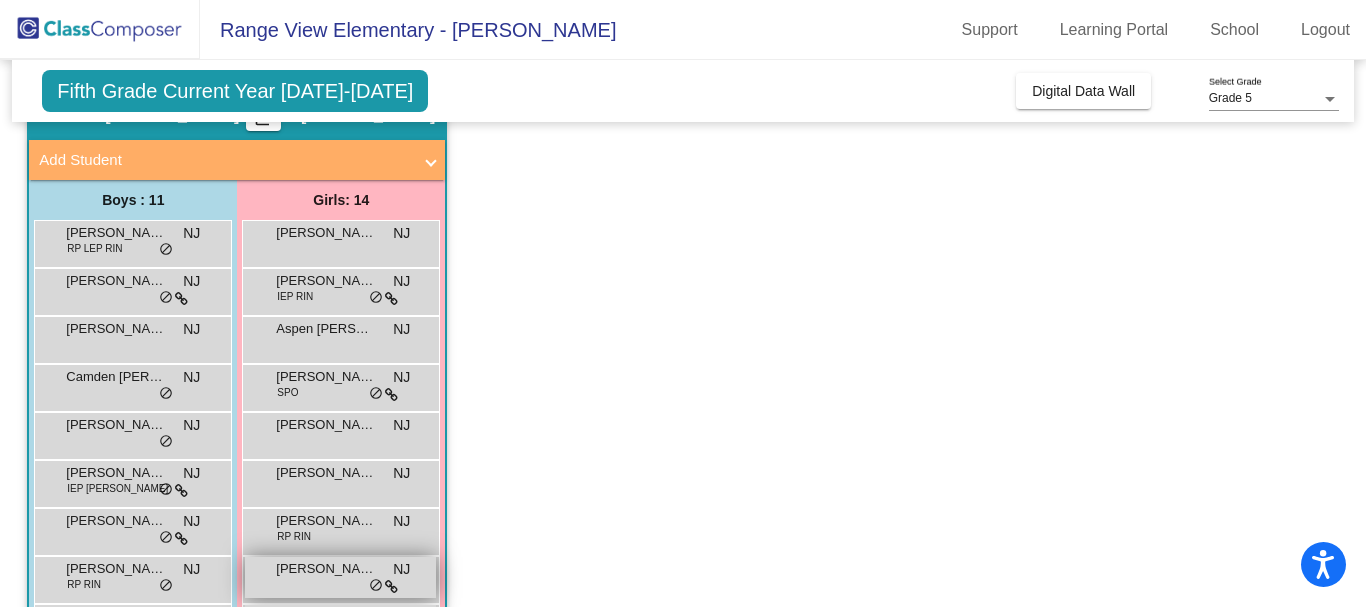 click on "Esther Doerksen" at bounding box center (326, 569) 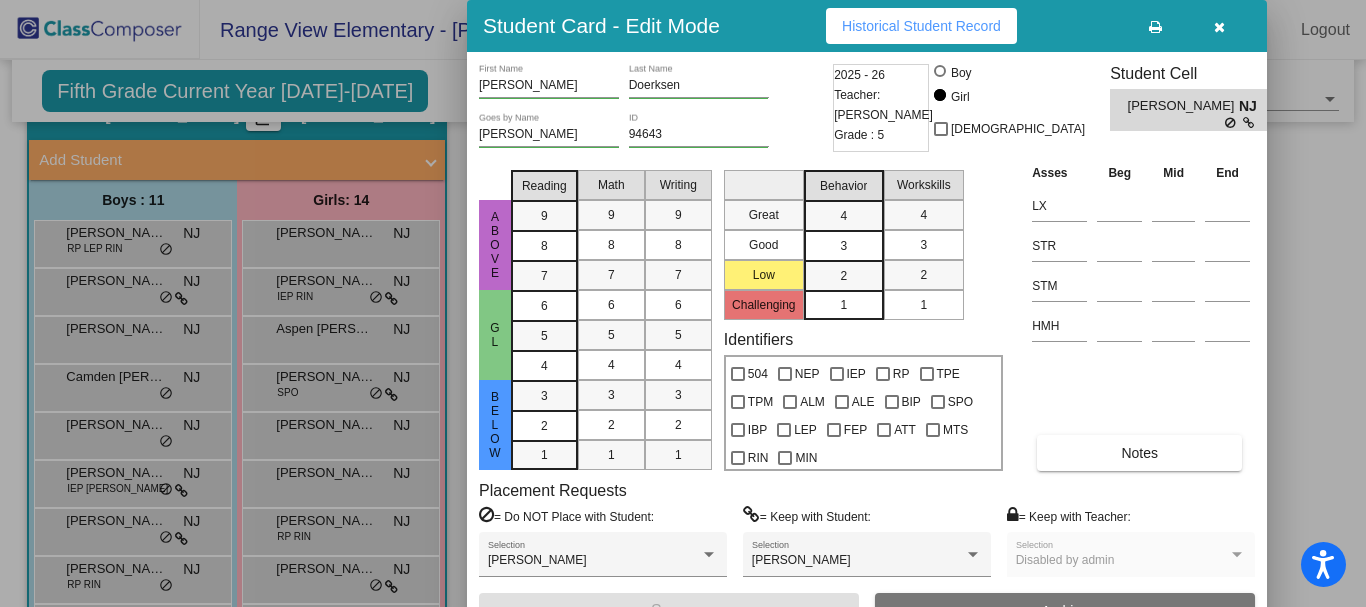click on "Historical Student Record" at bounding box center [921, 26] 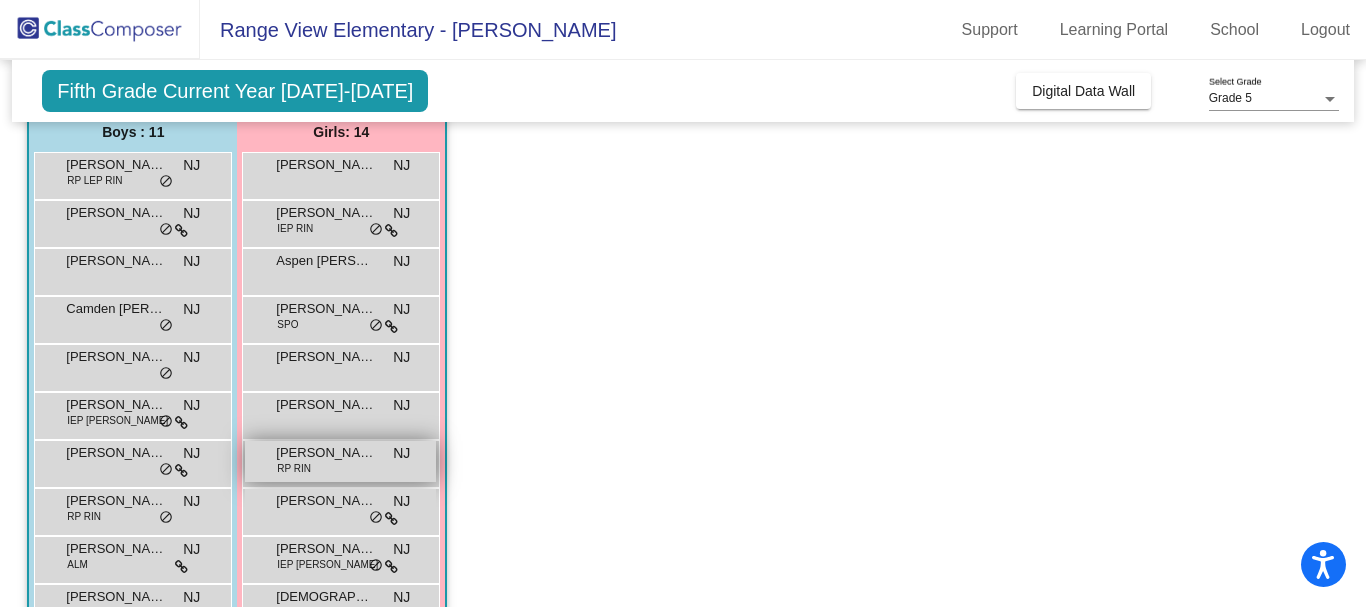 scroll, scrollTop: 200, scrollLeft: 0, axis: vertical 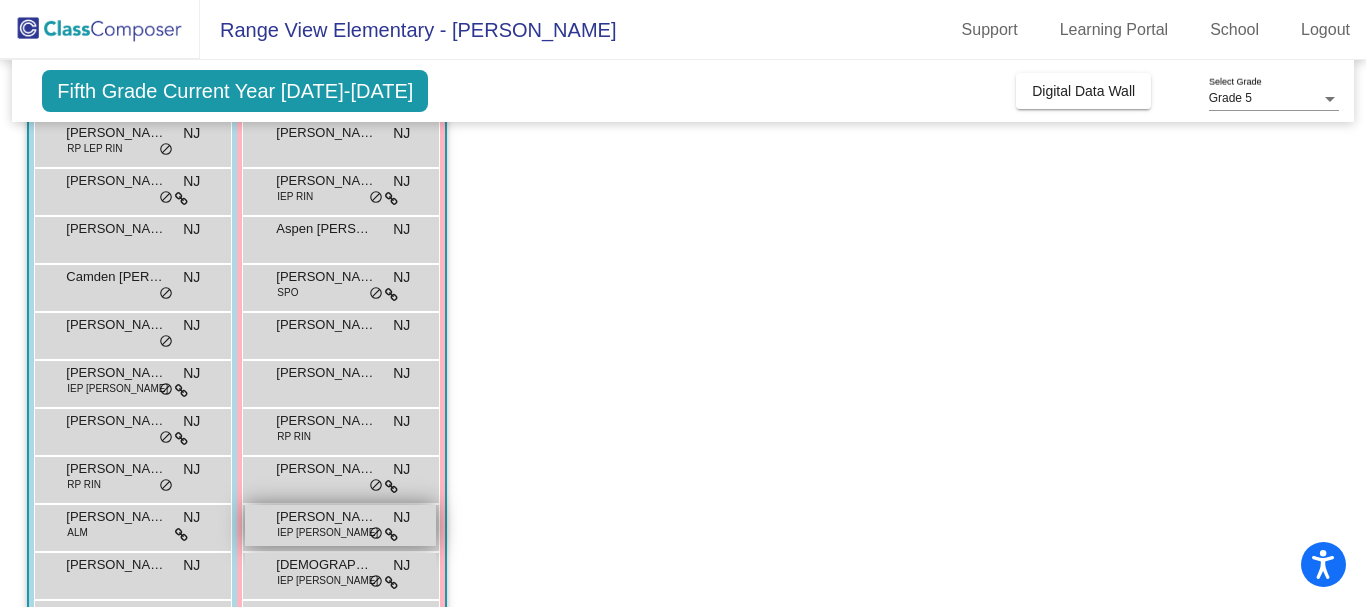 click on "IEP RIN MIN" at bounding box center [327, 532] 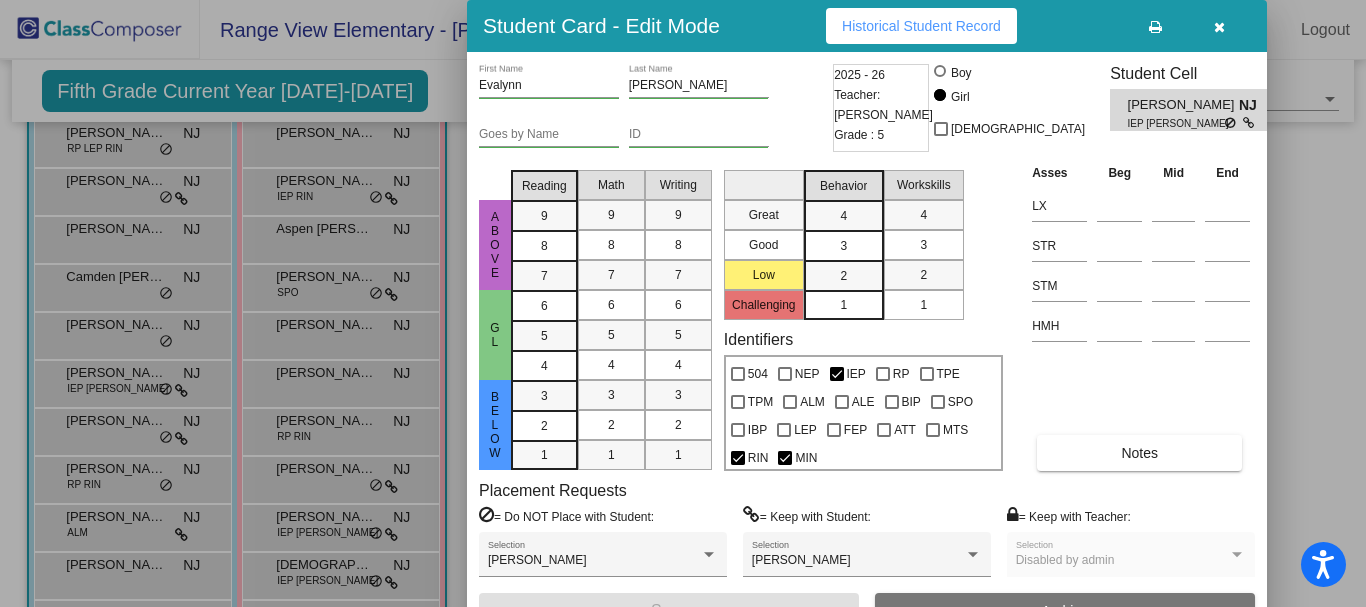 click on "Historical Student Record" at bounding box center (921, 26) 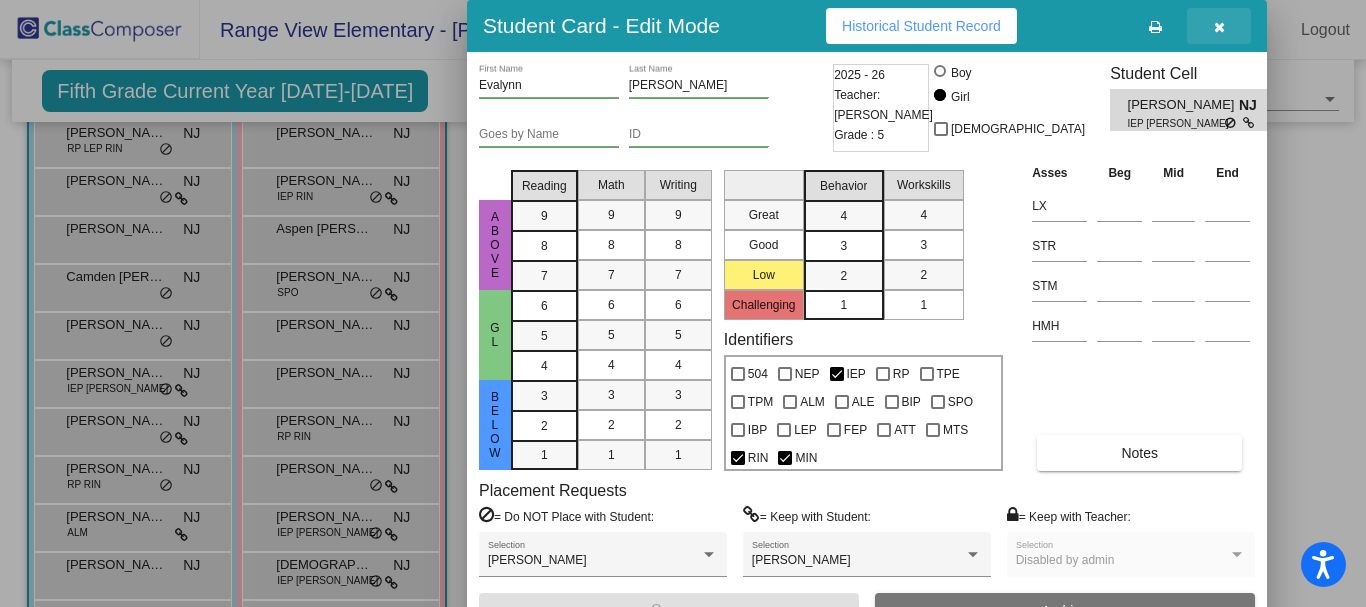 click at bounding box center [1219, 26] 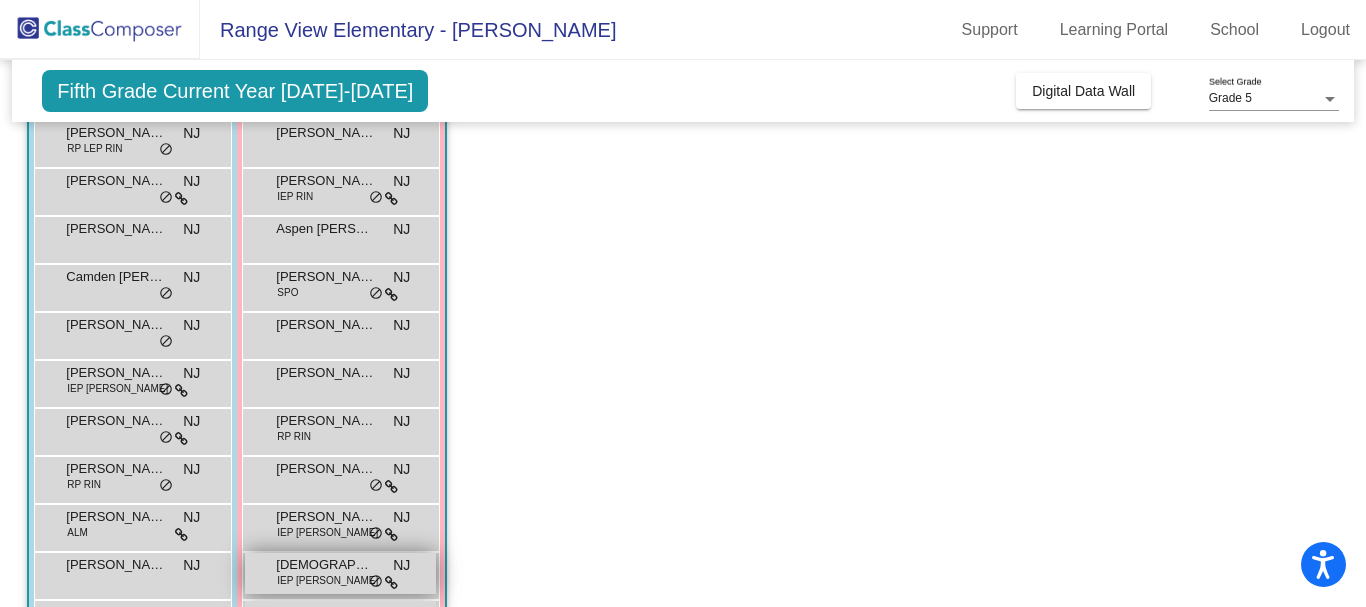 click on "IEP RIN MIN" at bounding box center [327, 580] 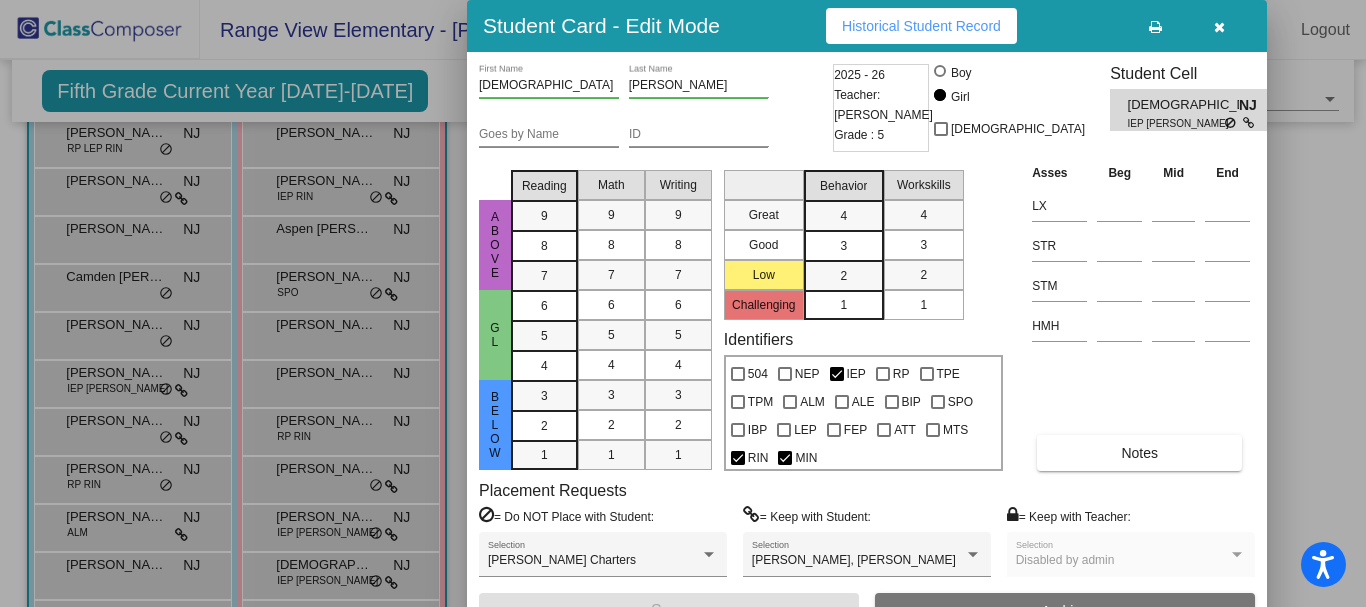 click at bounding box center [1219, 27] 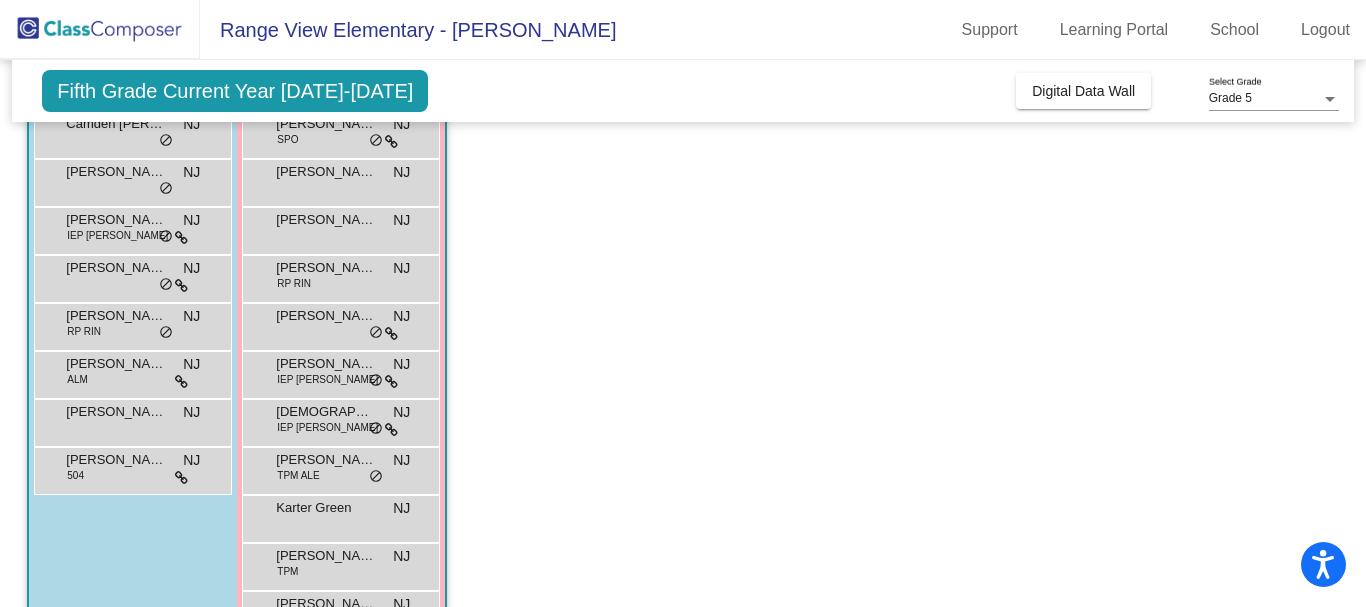 scroll, scrollTop: 400, scrollLeft: 0, axis: vertical 